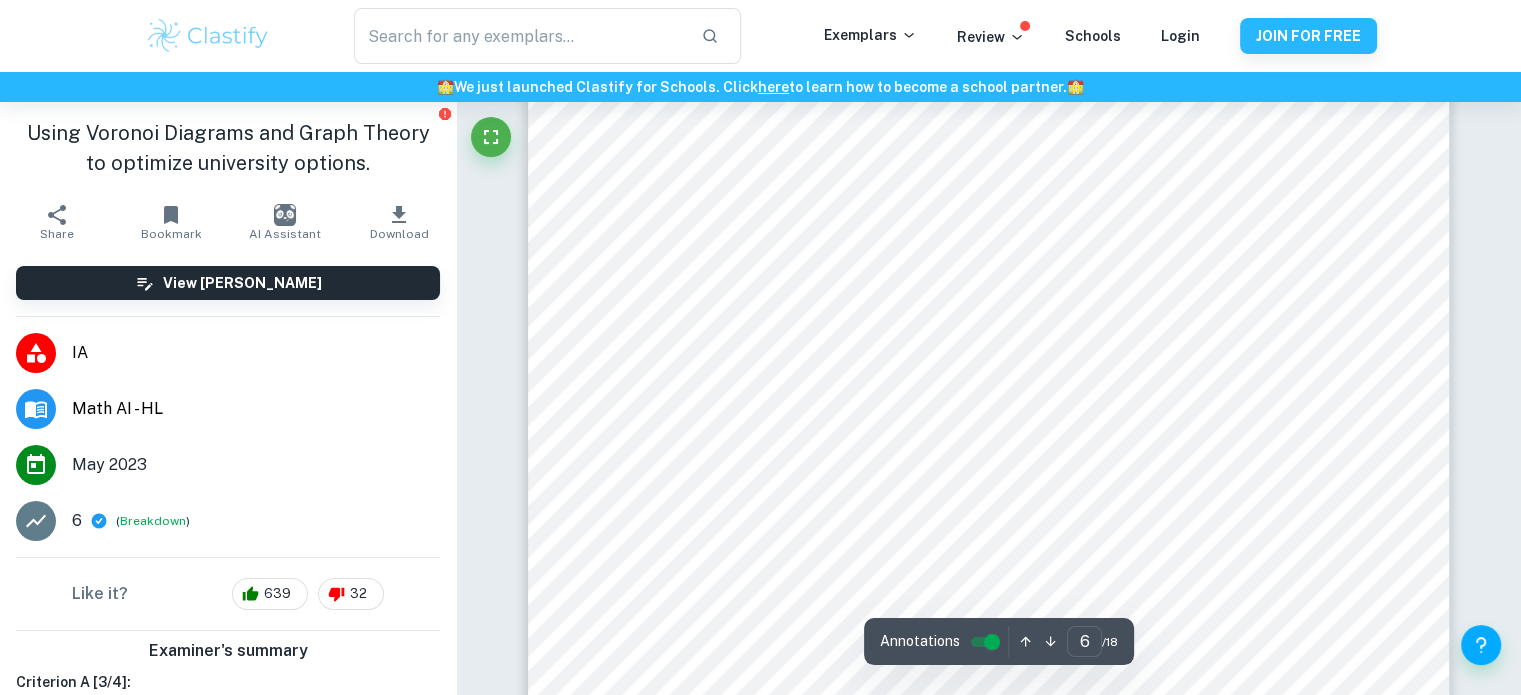 scroll, scrollTop: 7600, scrollLeft: 0, axis: vertical 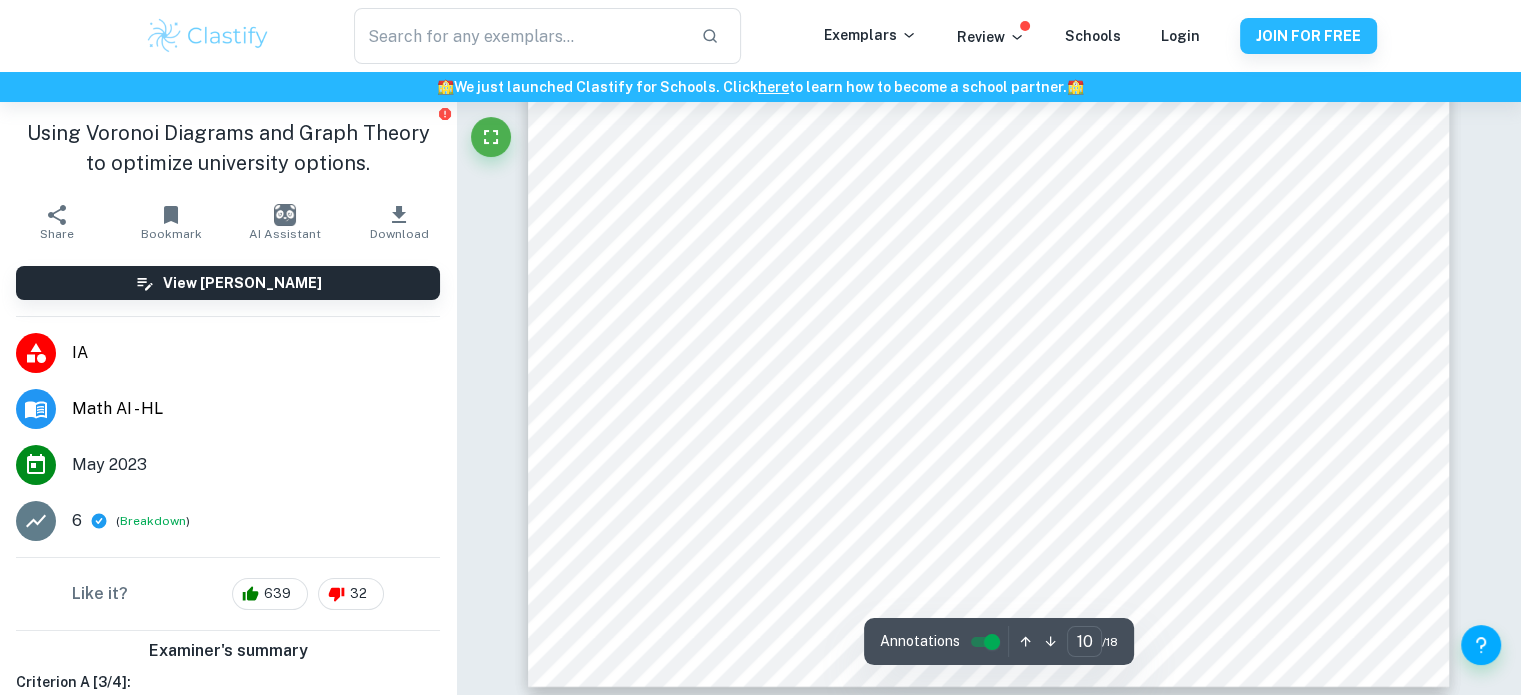 type on "11" 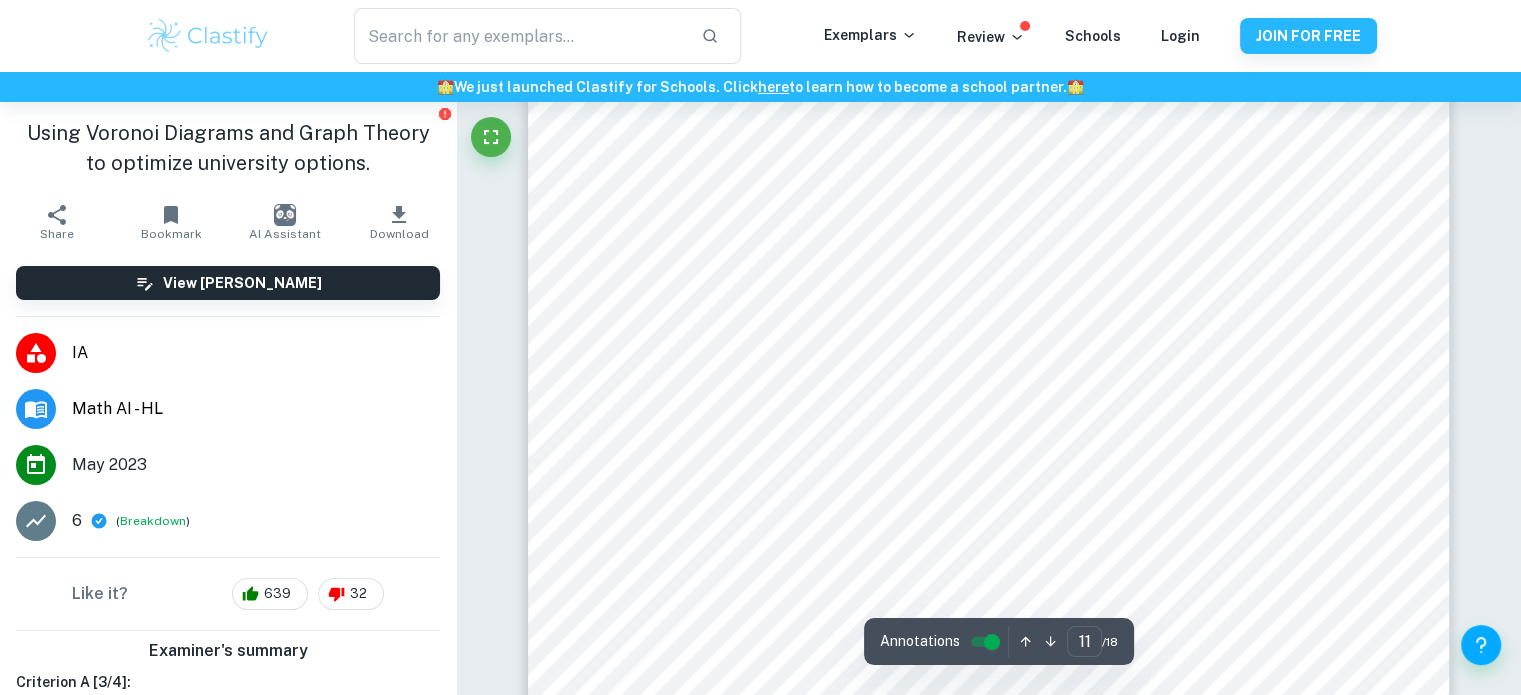 scroll, scrollTop: 14600, scrollLeft: 0, axis: vertical 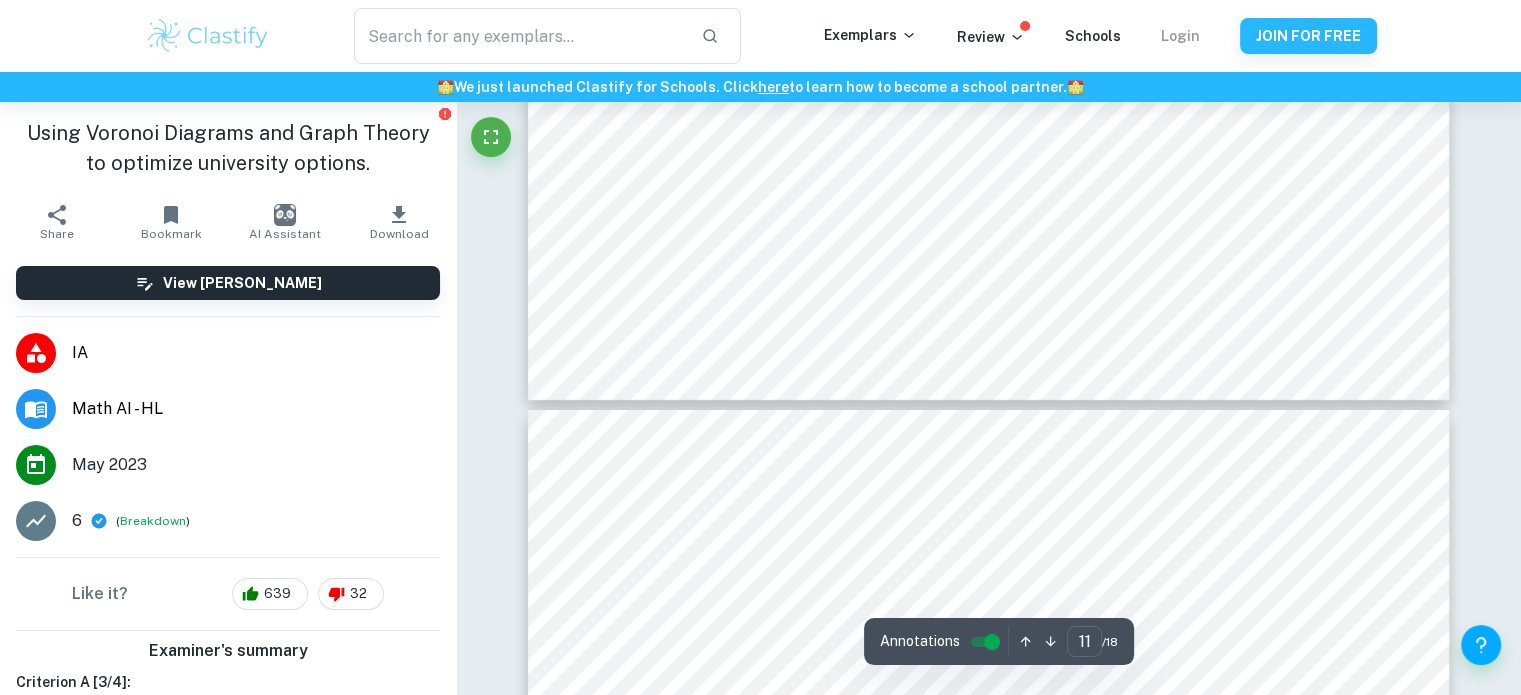 click on "Login" at bounding box center (1180, 36) 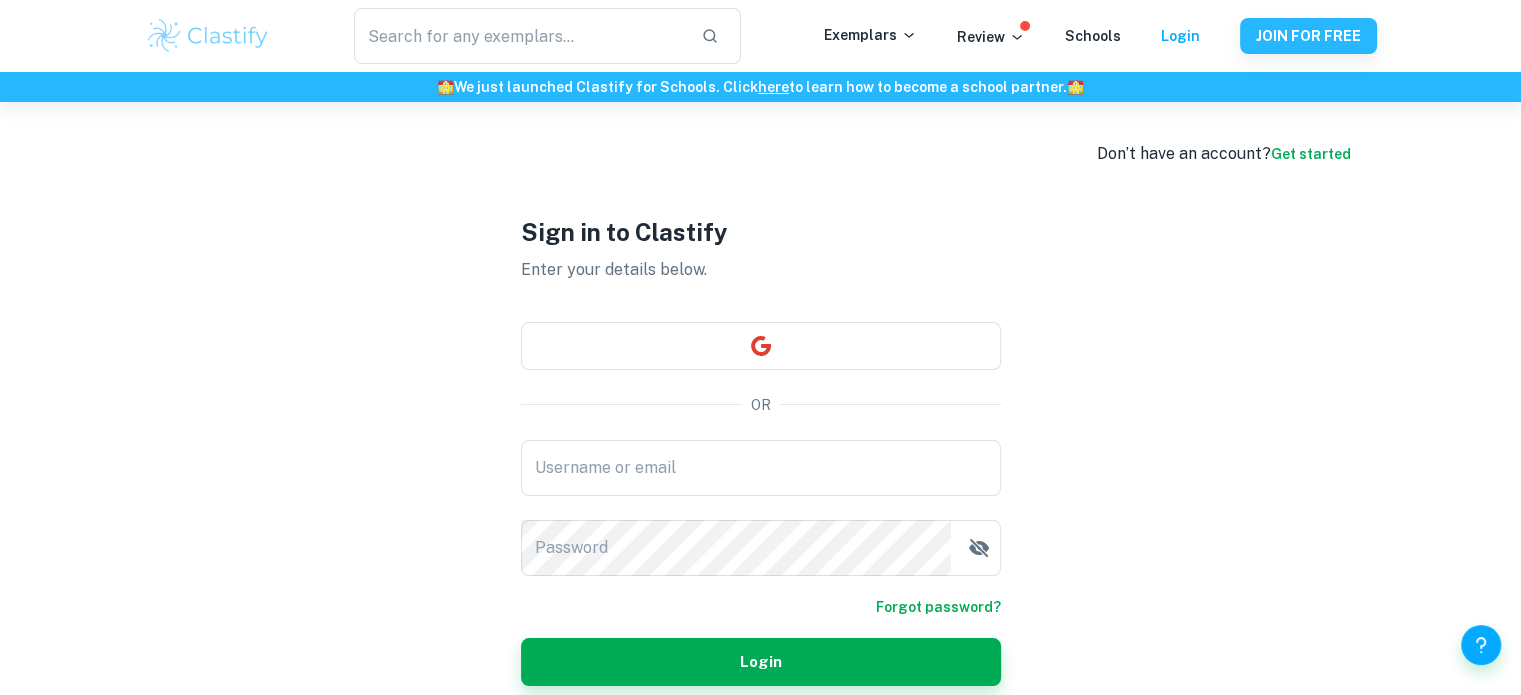 scroll, scrollTop: 100, scrollLeft: 0, axis: vertical 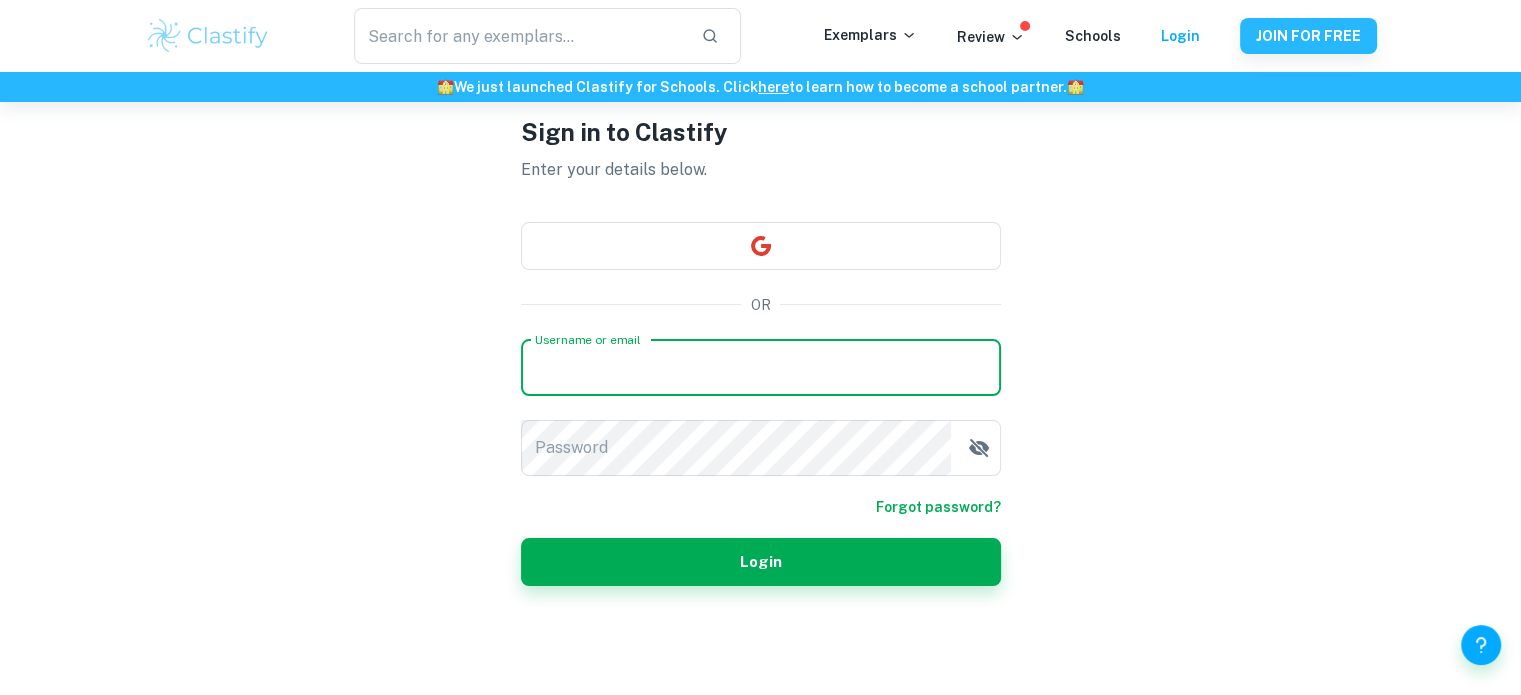 click on "Username or email" at bounding box center (761, 368) 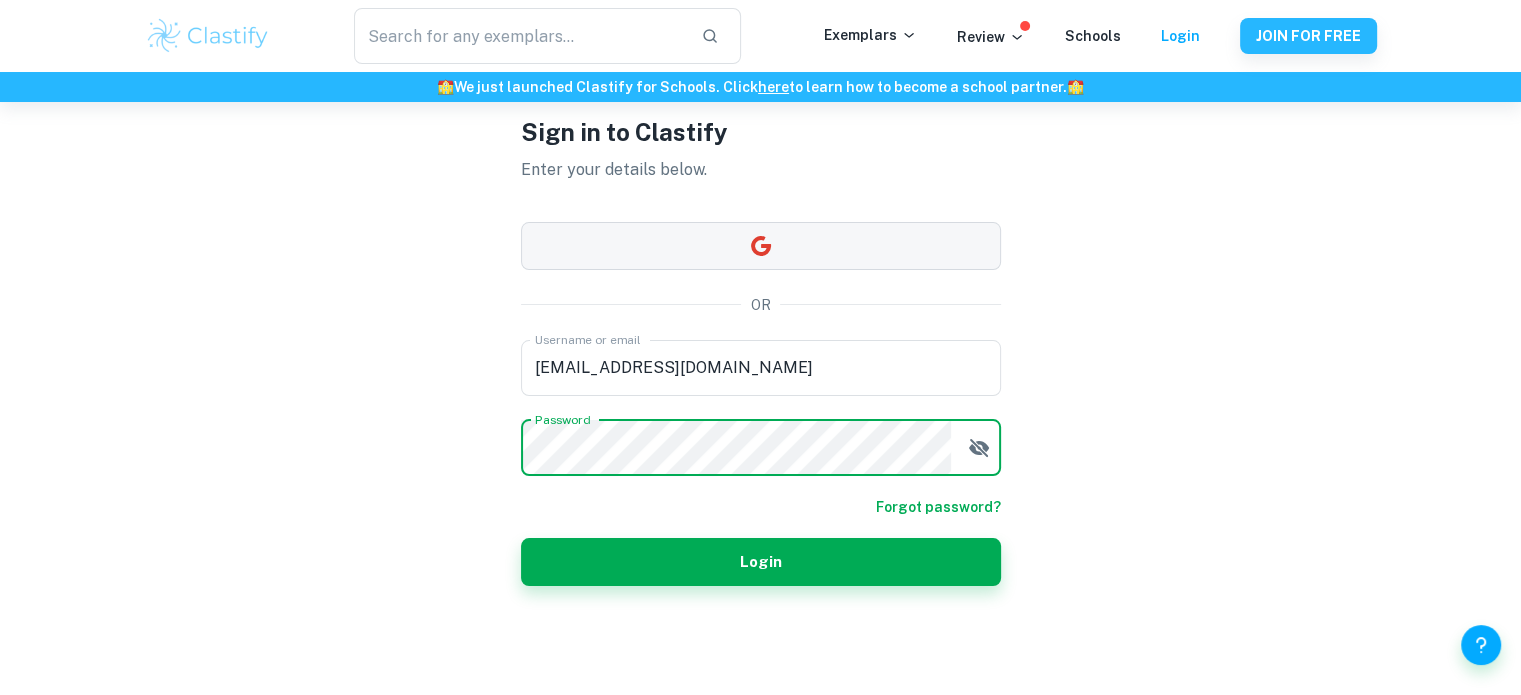 click at bounding box center (761, 246) 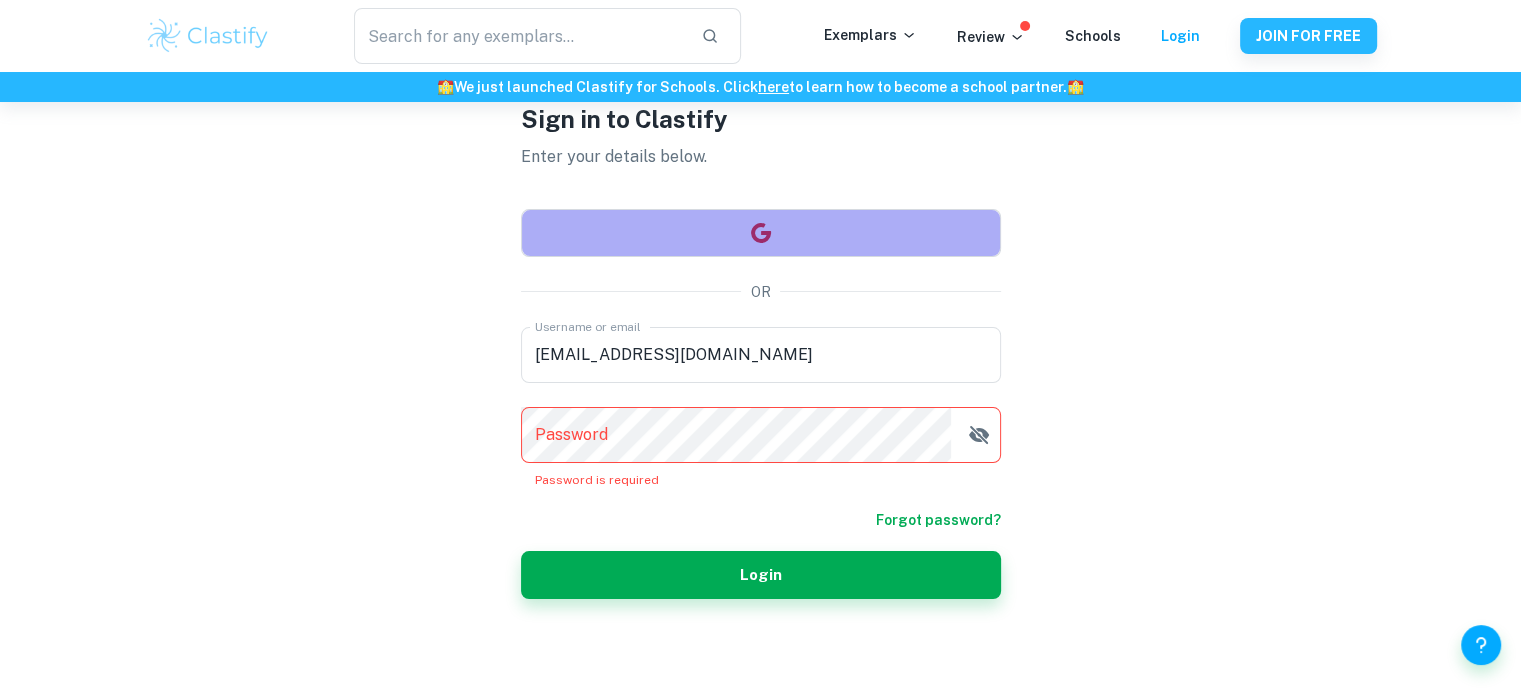 click 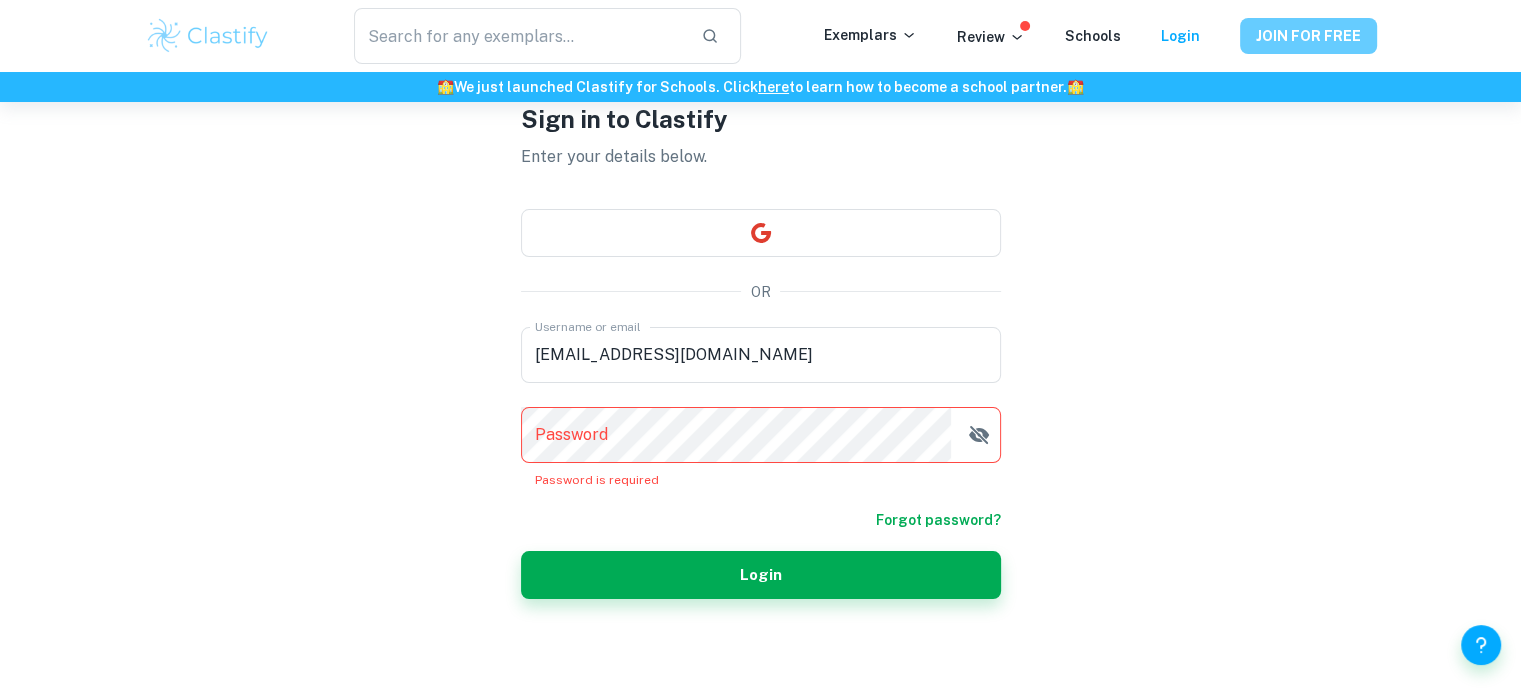 click on "JOIN FOR FREE" at bounding box center (1308, 36) 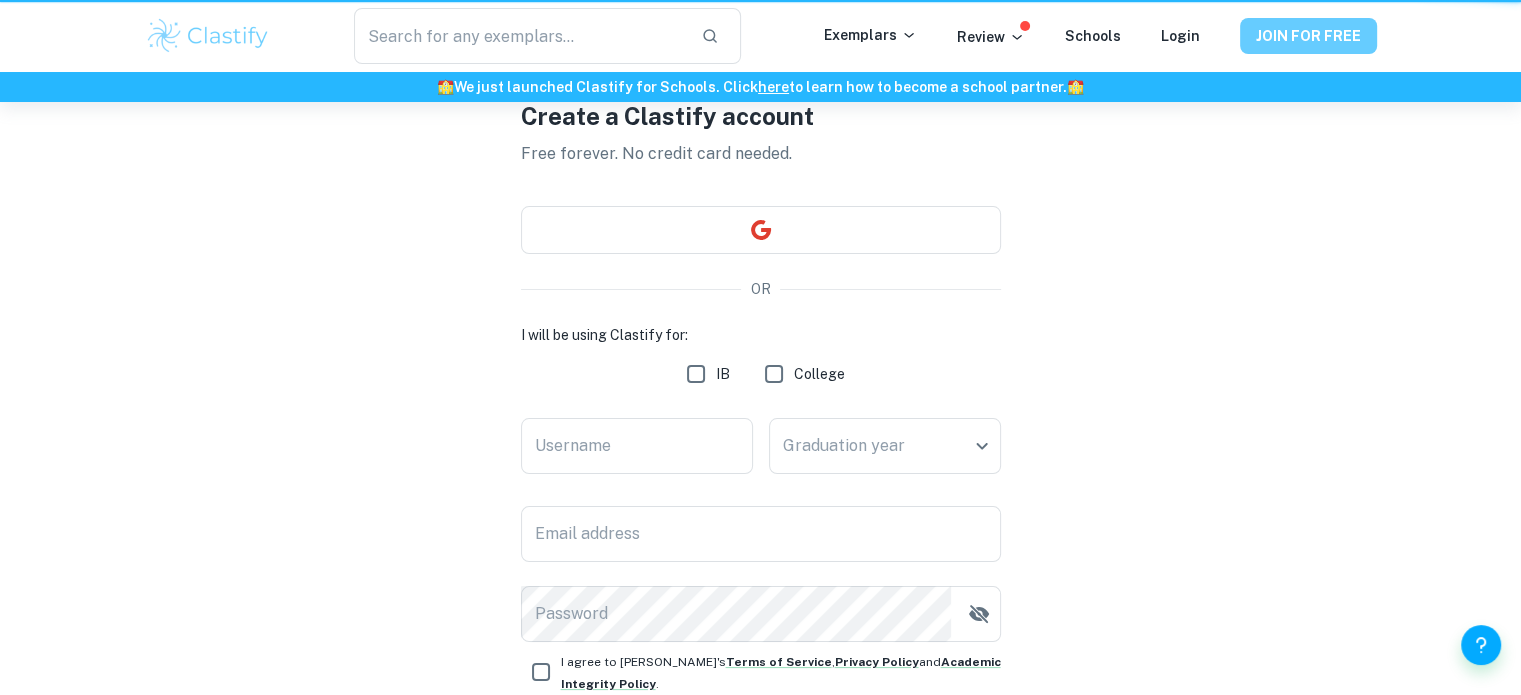 scroll, scrollTop: 0, scrollLeft: 0, axis: both 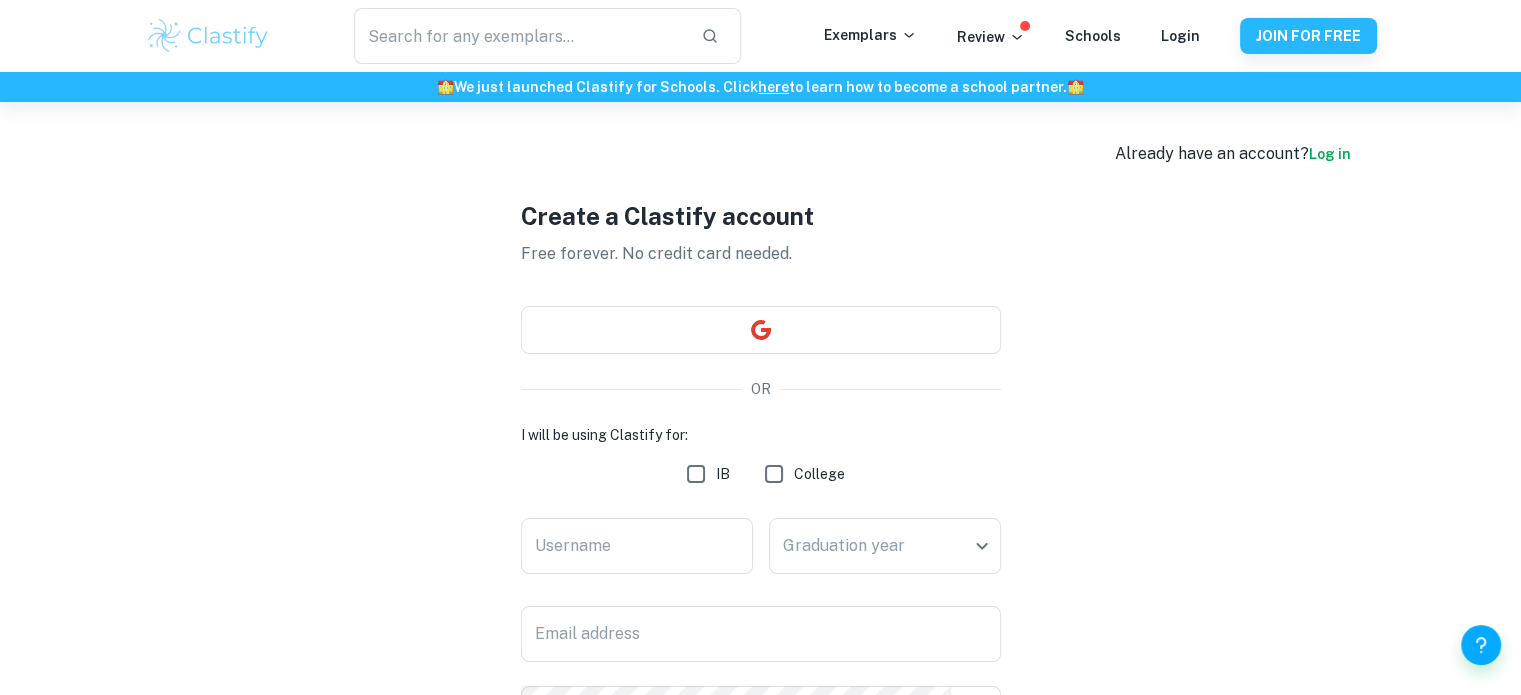 click on "IB" at bounding box center [696, 474] 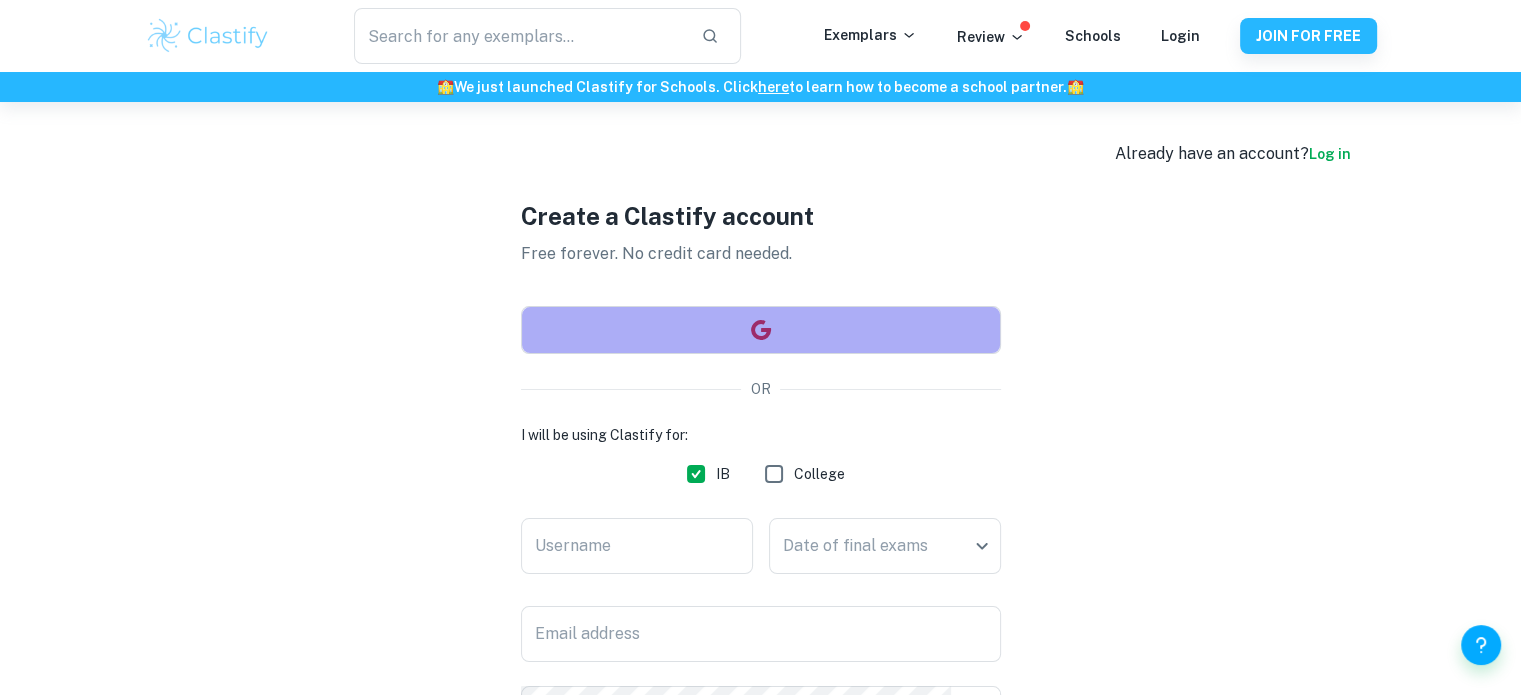 click at bounding box center (761, 330) 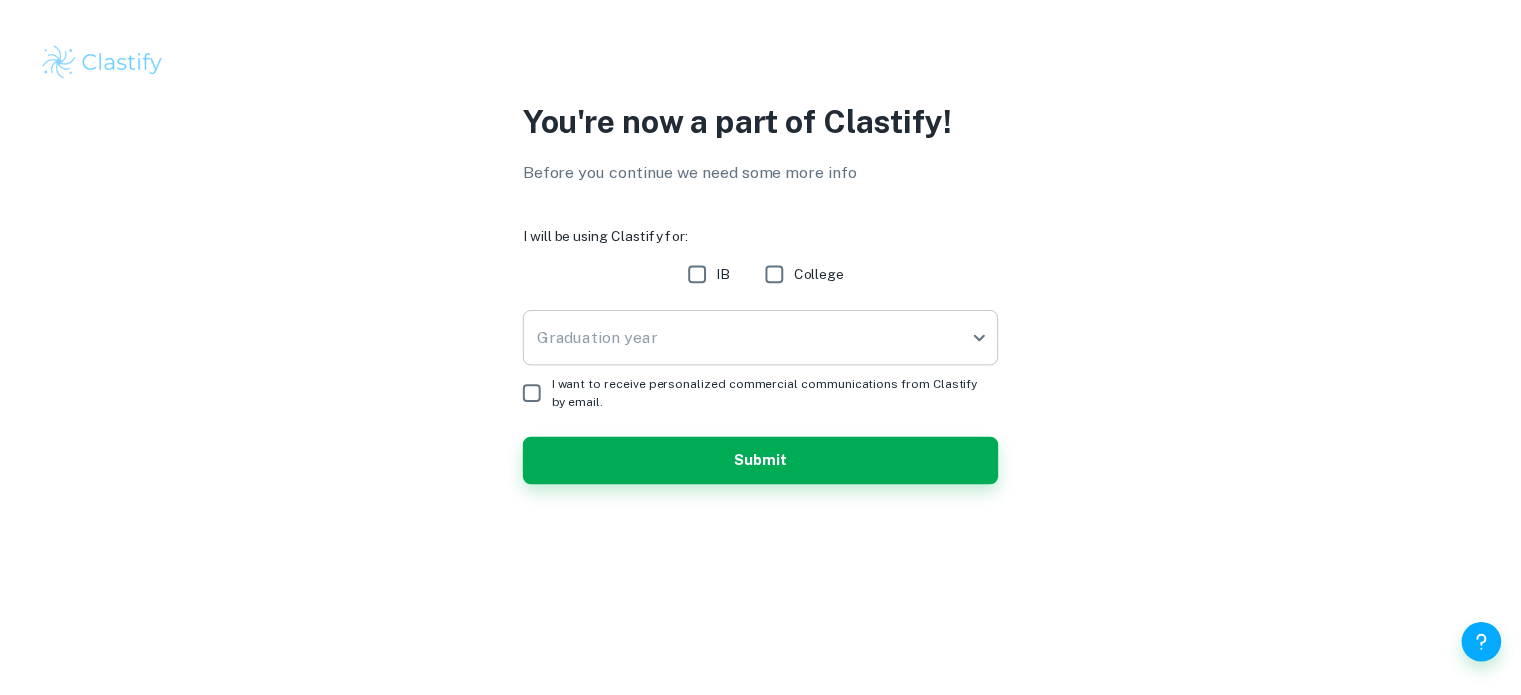 scroll, scrollTop: 0, scrollLeft: 0, axis: both 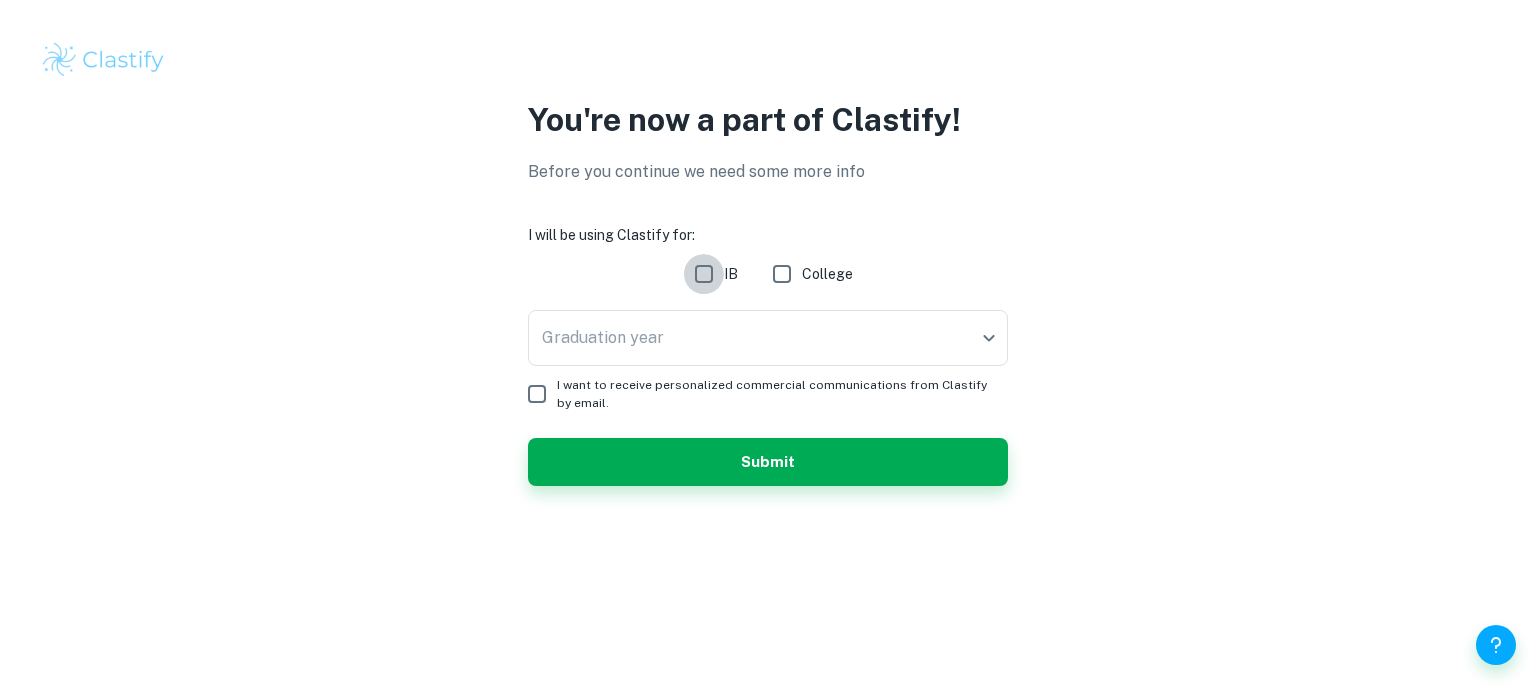 click on "IB" at bounding box center (704, 274) 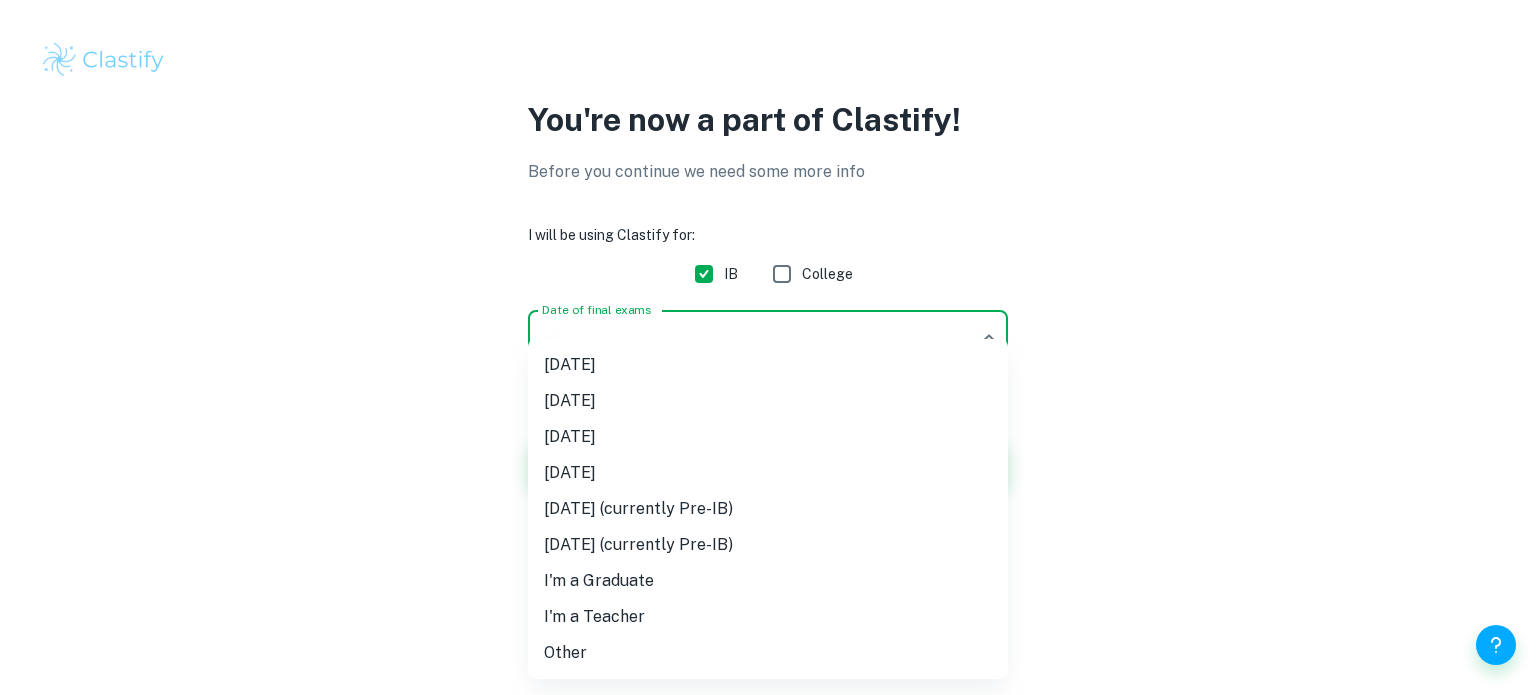 click on "We value your privacy We use cookies to enhance your browsing experience, serve personalised ads or content, and analyse our traffic. By clicking "Accept All", you consent to our use of cookies.   Cookie Policy Customise   Reject All   Accept All   Customise Consent Preferences   We use cookies to help you navigate efficiently and perform certain functions. You will find detailed information about all cookies under each consent category below. The cookies that are categorised as "Necessary" are stored on your browser as they are essential for enabling the basic functionalities of the site. ...  Show more For more information on how Google's third-party cookies operate and handle your data, see:   Google Privacy Policy Necessary Always Active Necessary cookies are required to enable the basic features of this site, such as providing secure log-in or adjusting your consent preferences. These cookies do not store any personally identifiable data. Functional Analytics Performance Advertisement Uncategorised" at bounding box center (768, 347) 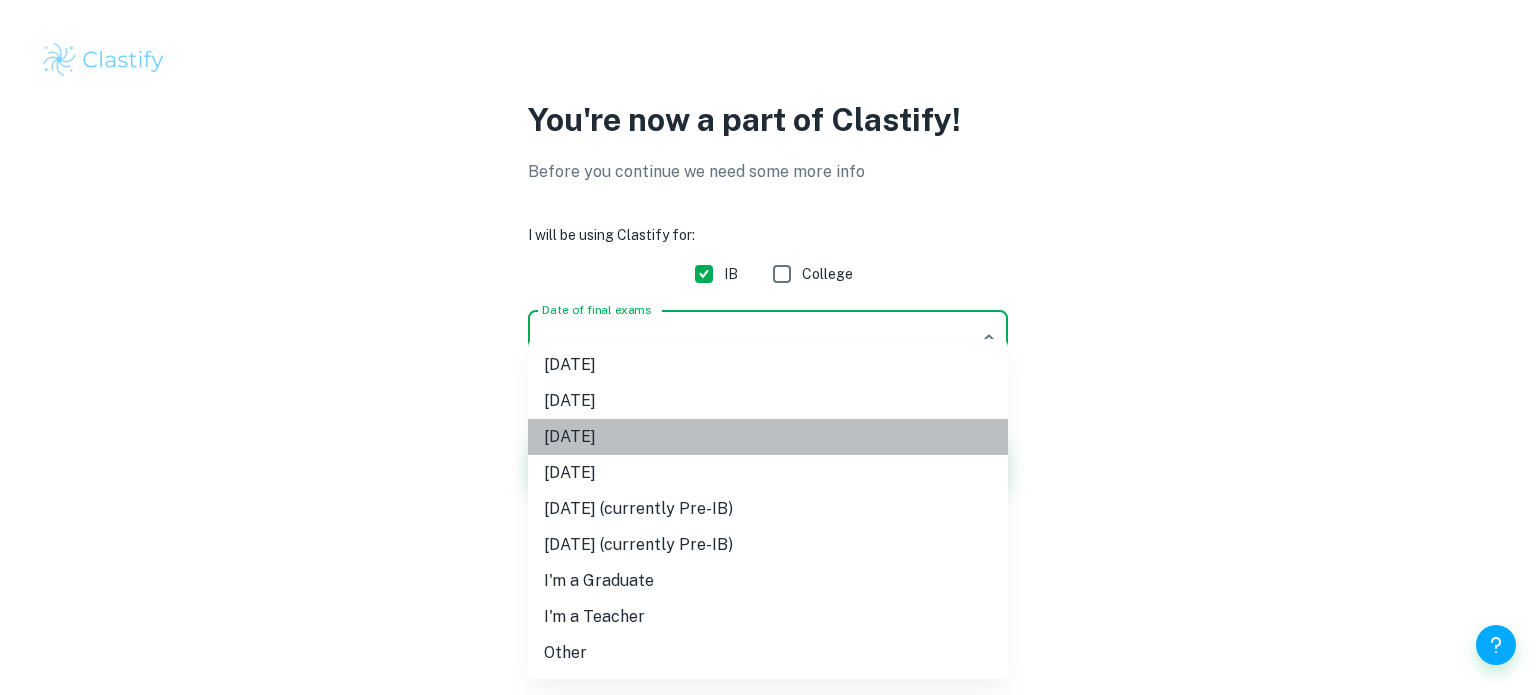 click on "[DATE]" at bounding box center (768, 437) 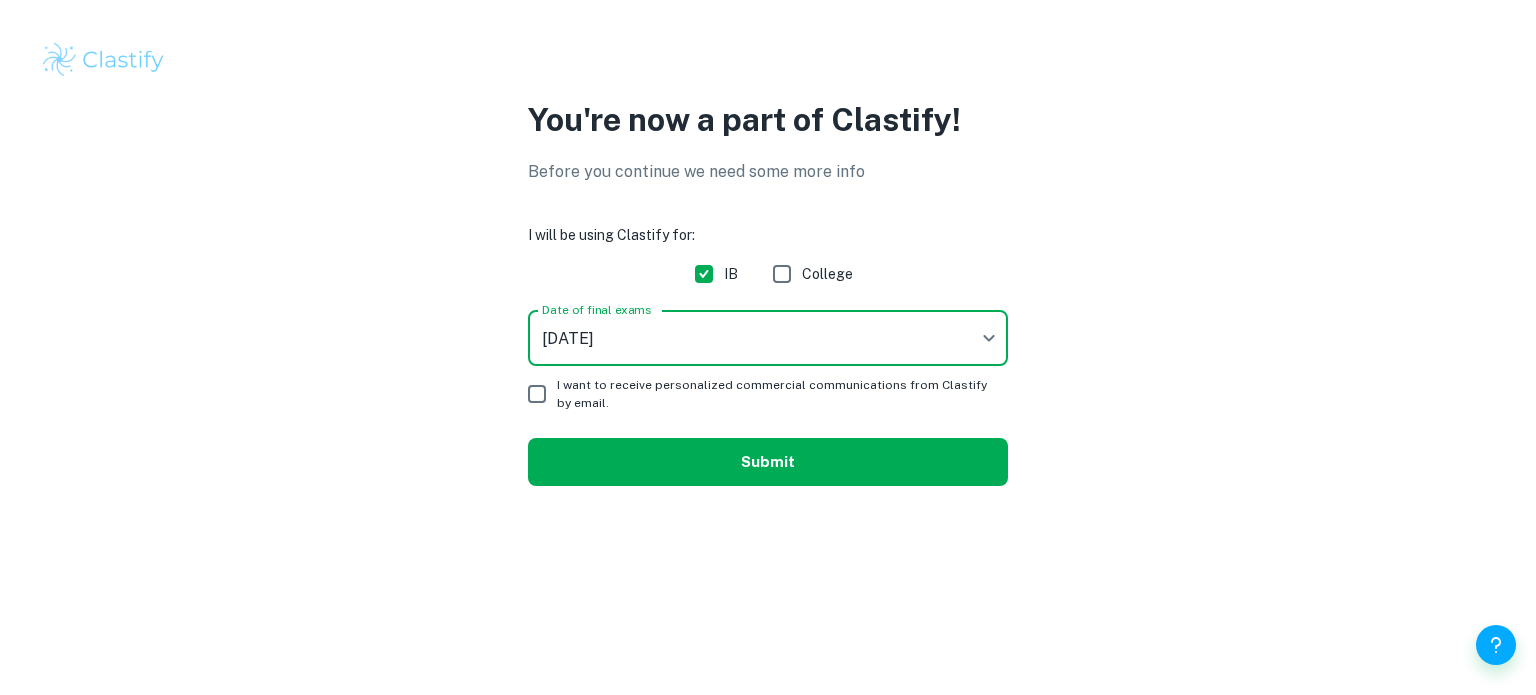 click on "Submit" at bounding box center (768, 462) 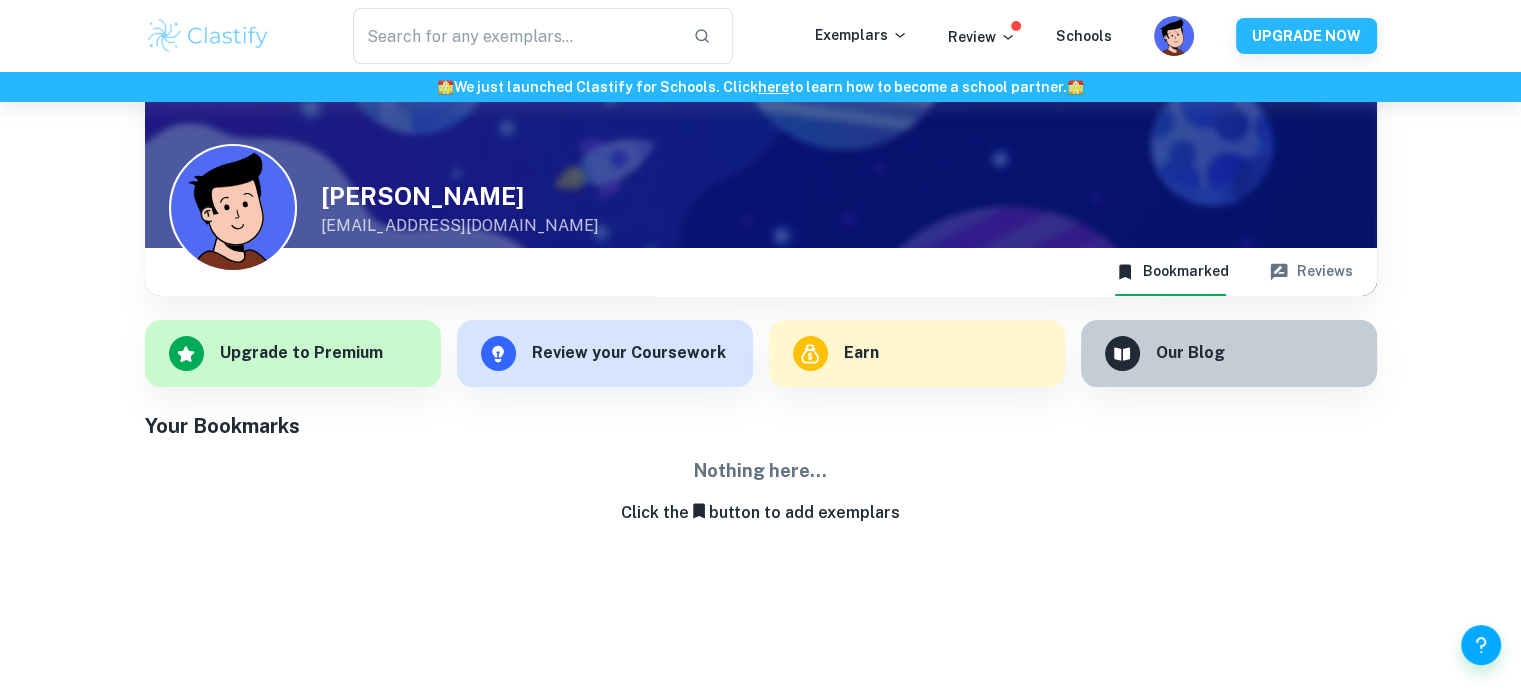 scroll, scrollTop: 0, scrollLeft: 0, axis: both 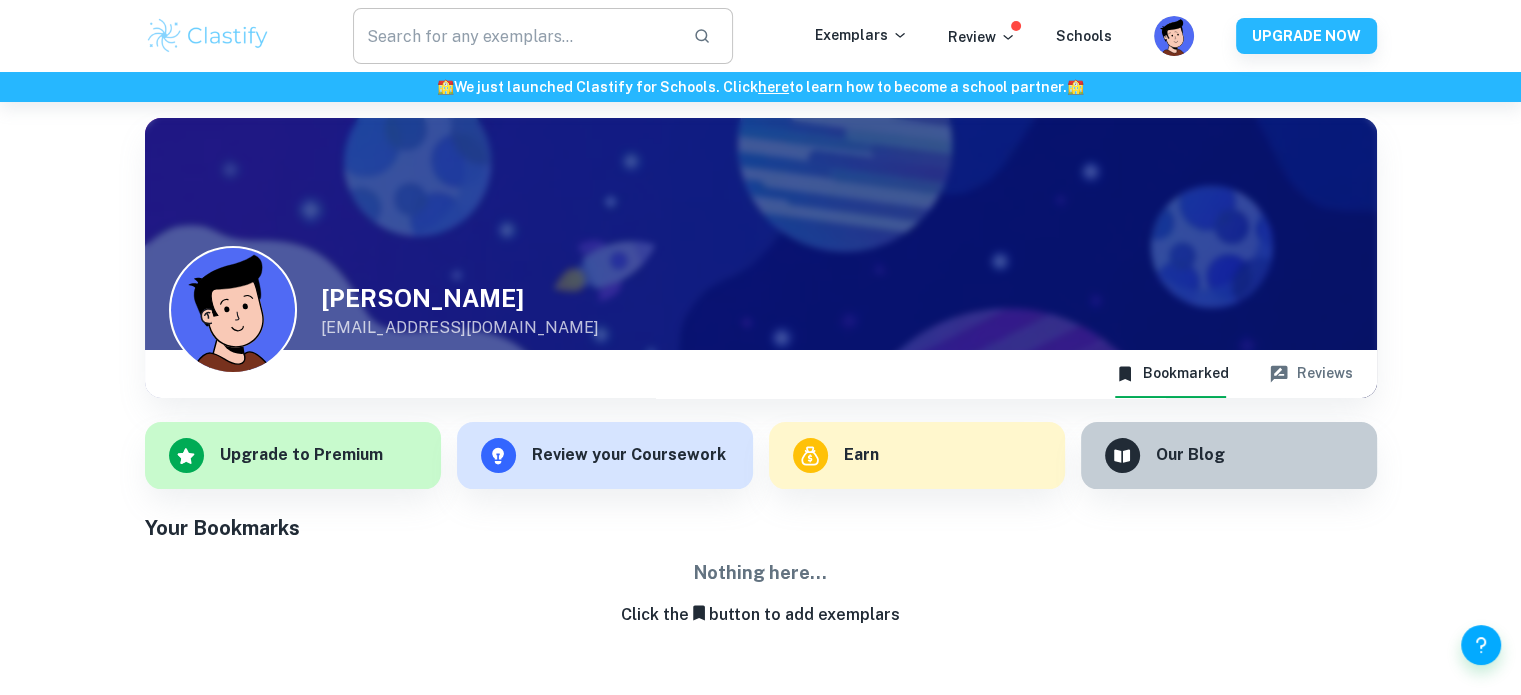 click at bounding box center (515, 36) 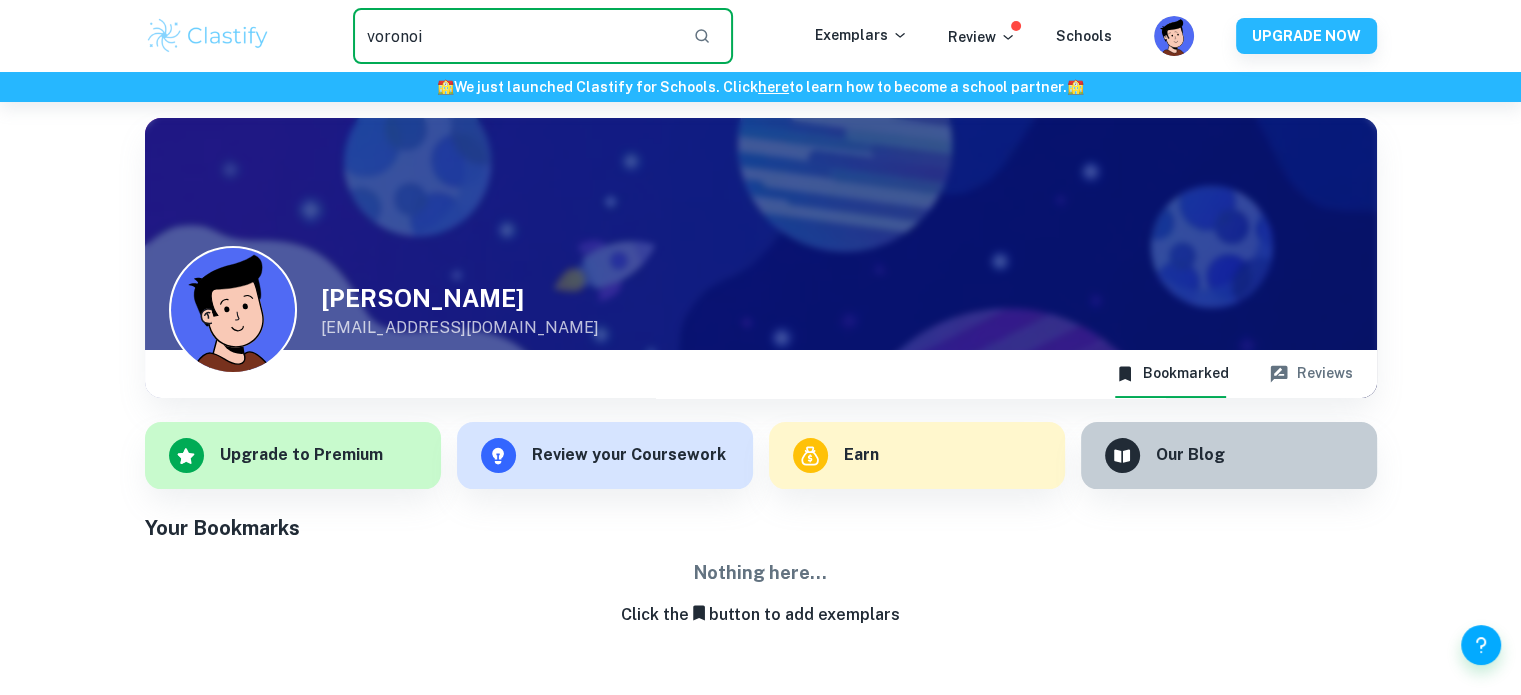 type on "voronoi" 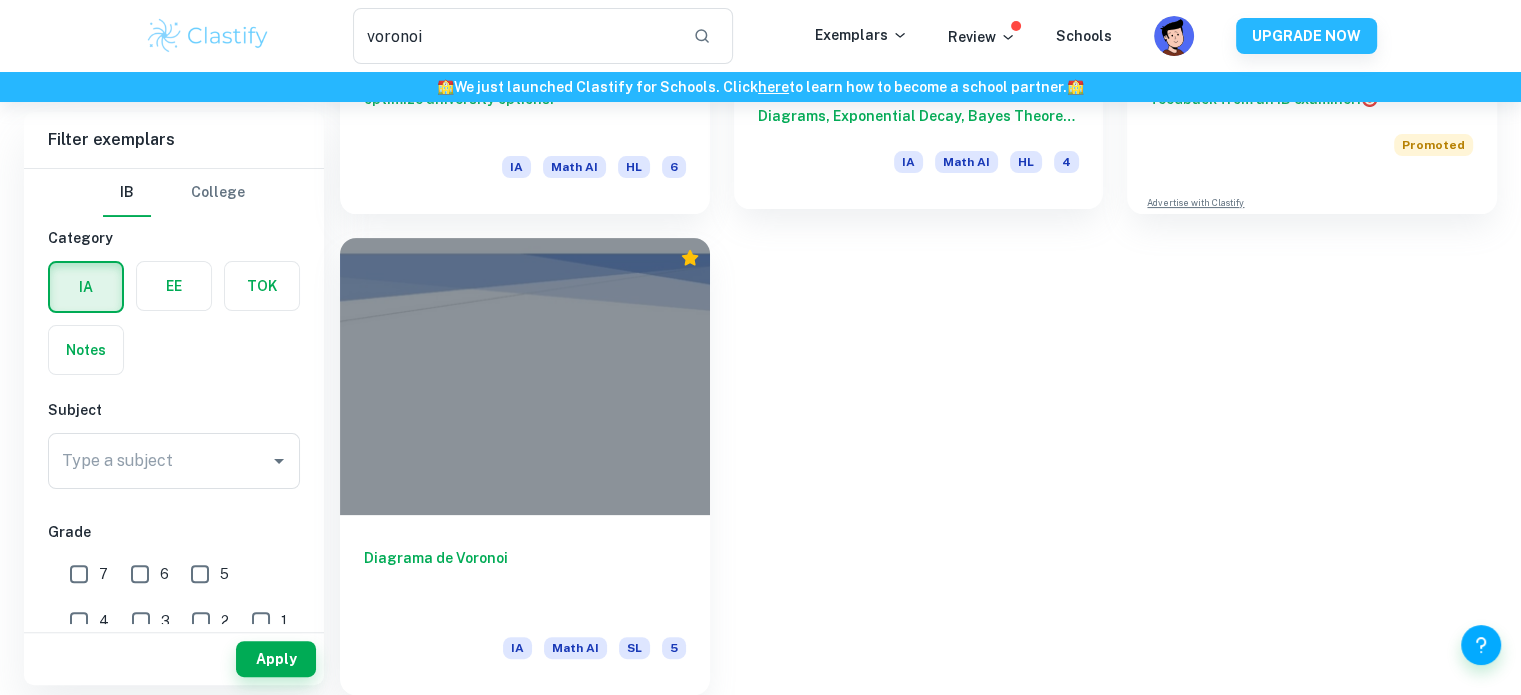 scroll, scrollTop: 0, scrollLeft: 0, axis: both 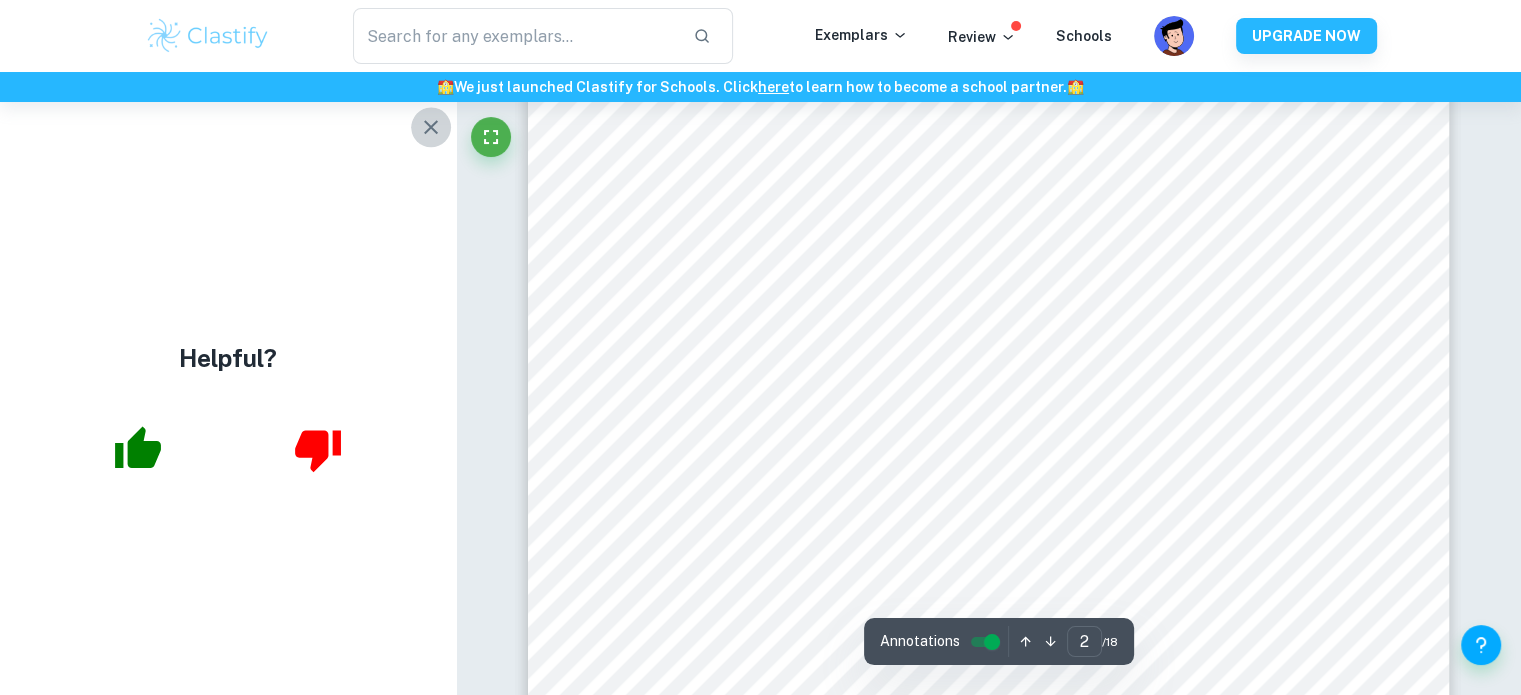 click 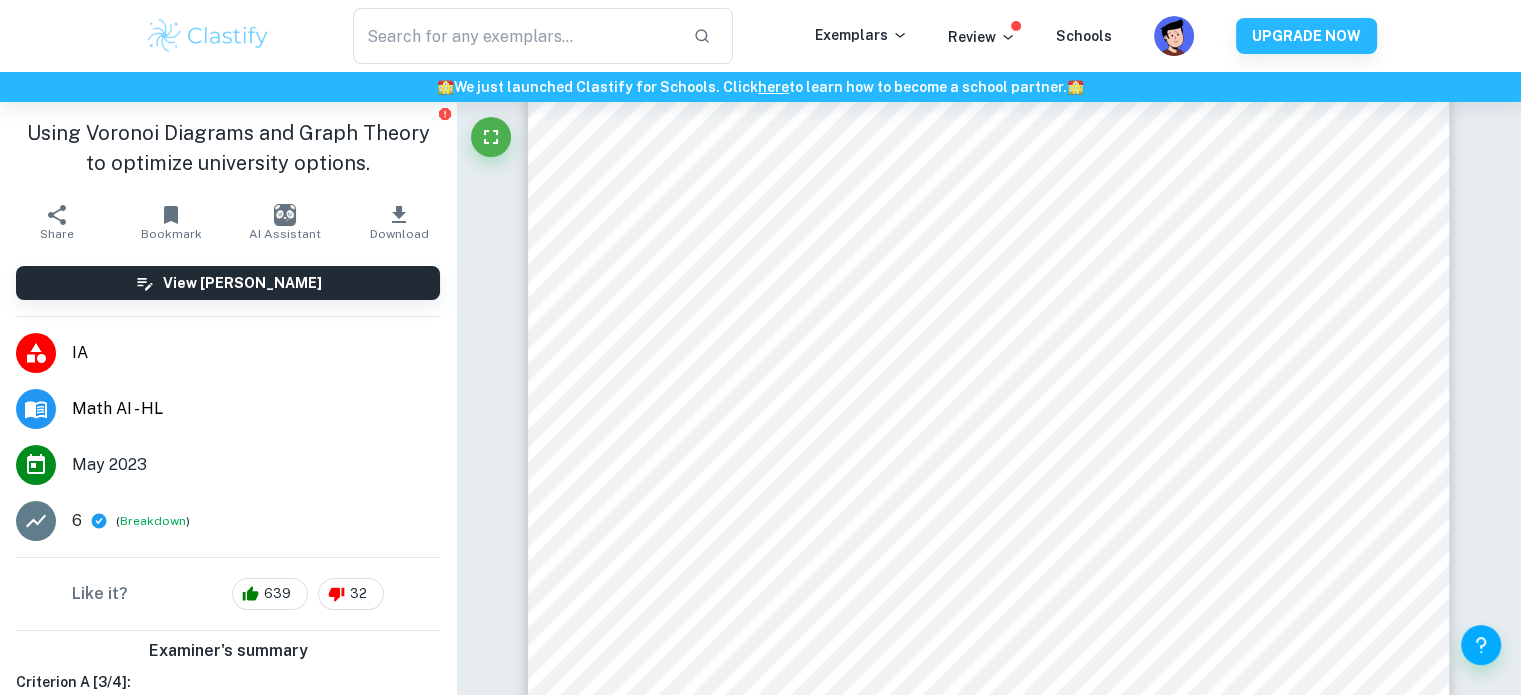 scroll, scrollTop: 200, scrollLeft: 0, axis: vertical 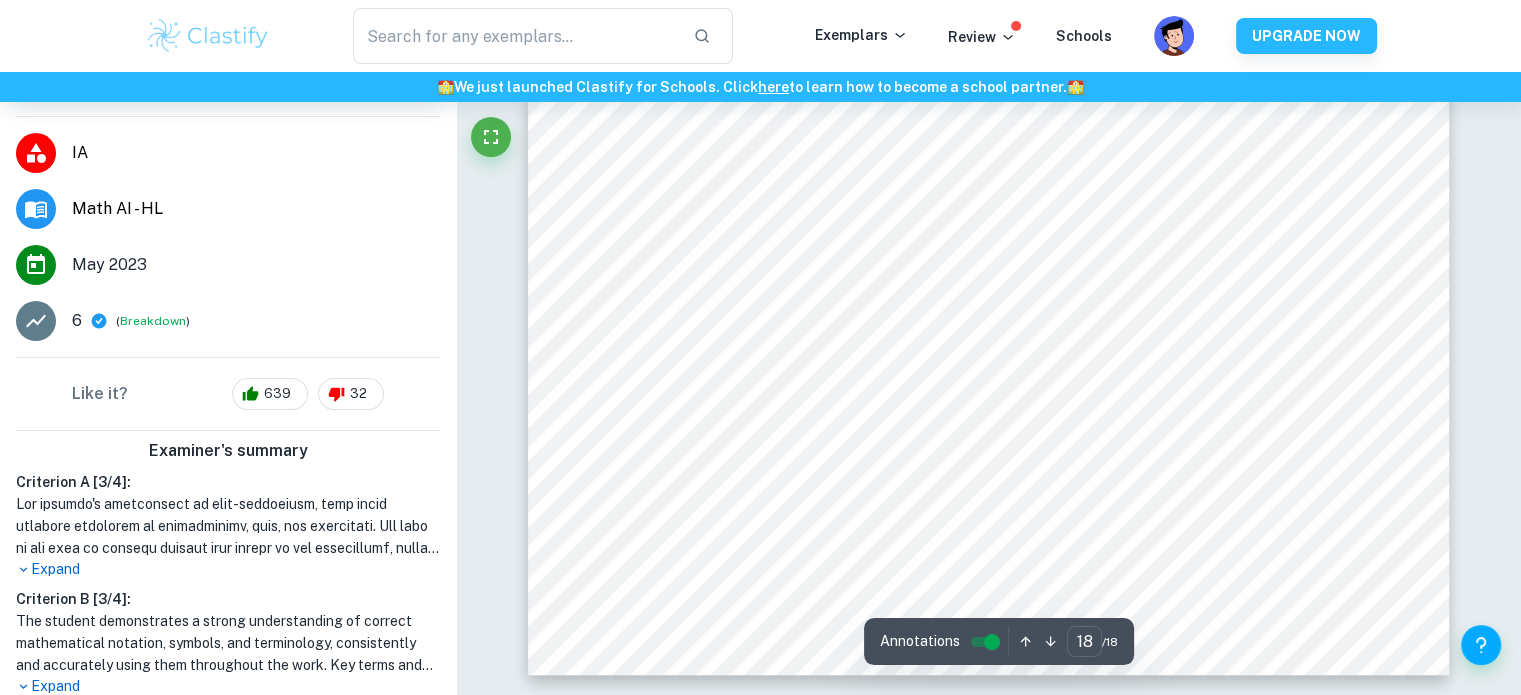 type on "17" 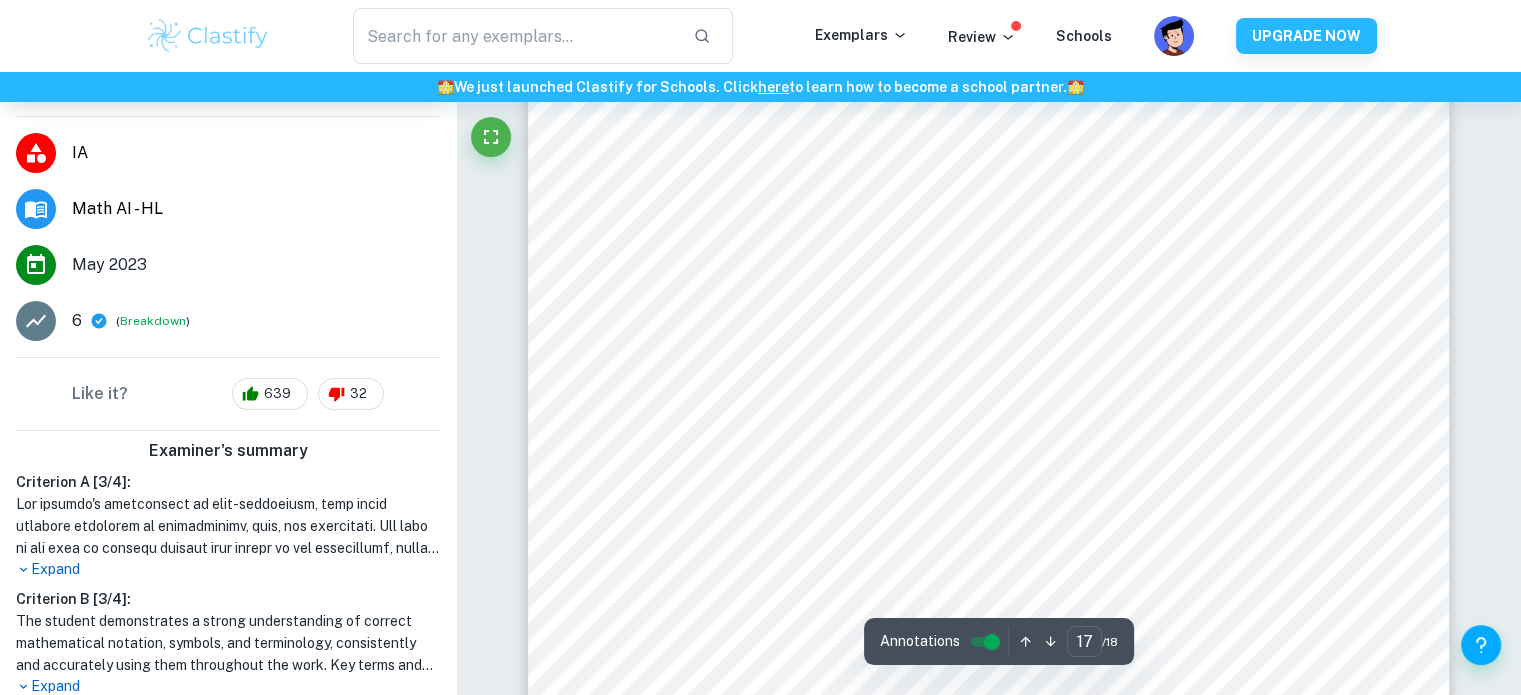 scroll, scrollTop: 21436, scrollLeft: 0, axis: vertical 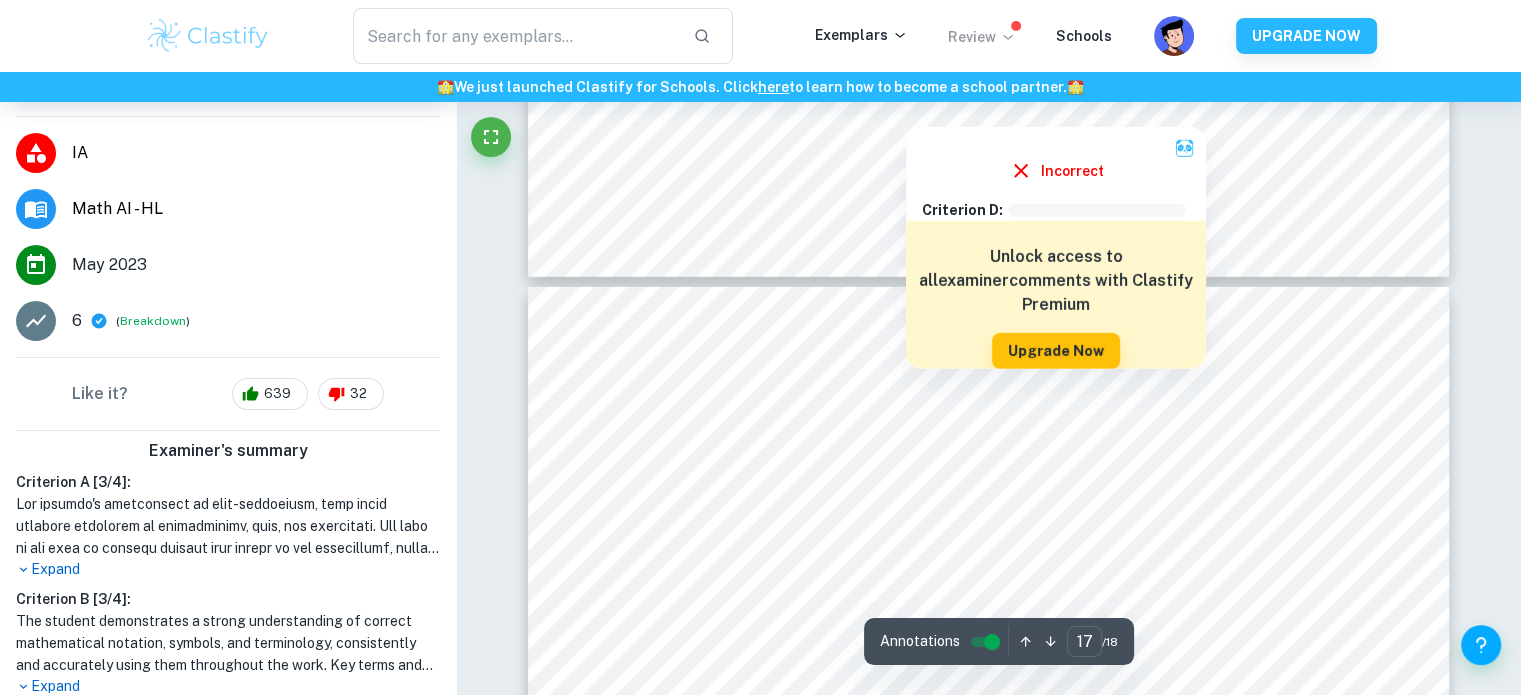 click on "Review" at bounding box center (982, 37) 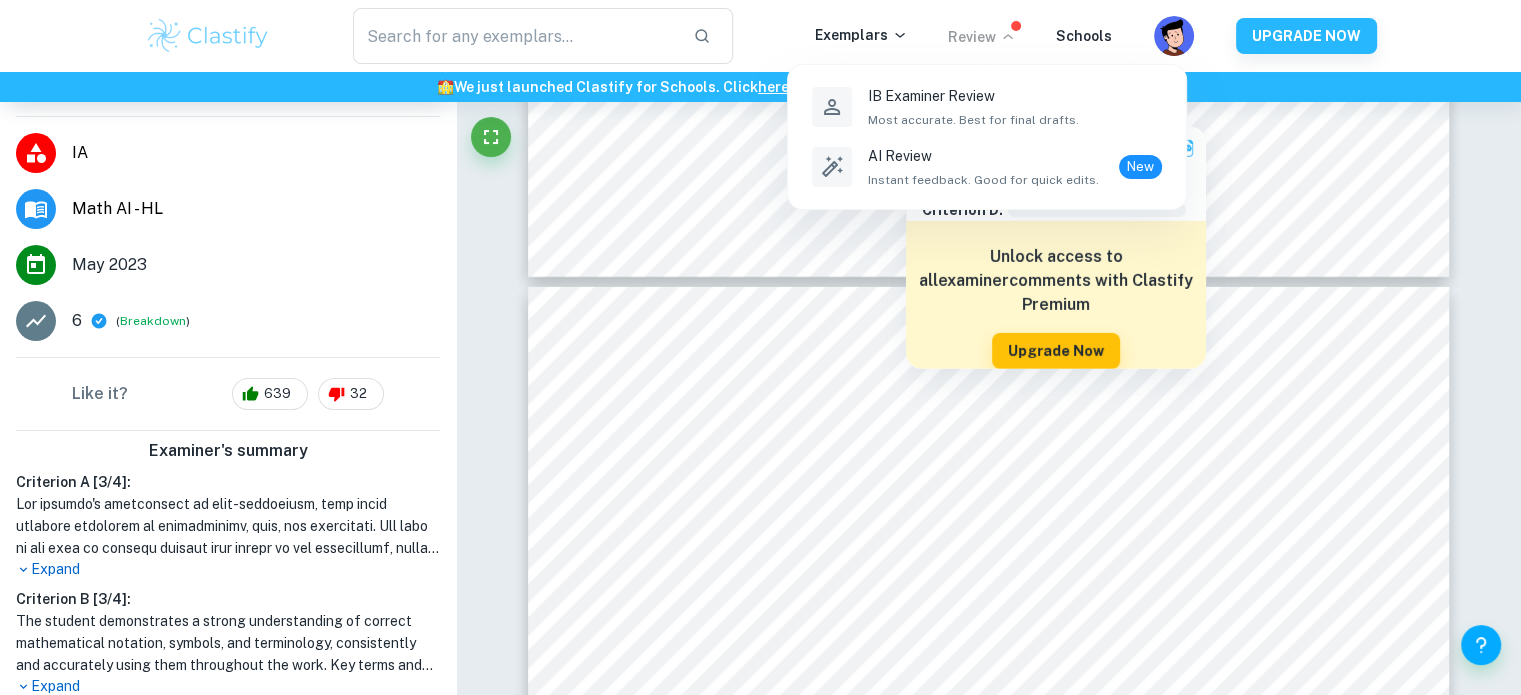 click at bounding box center (760, 347) 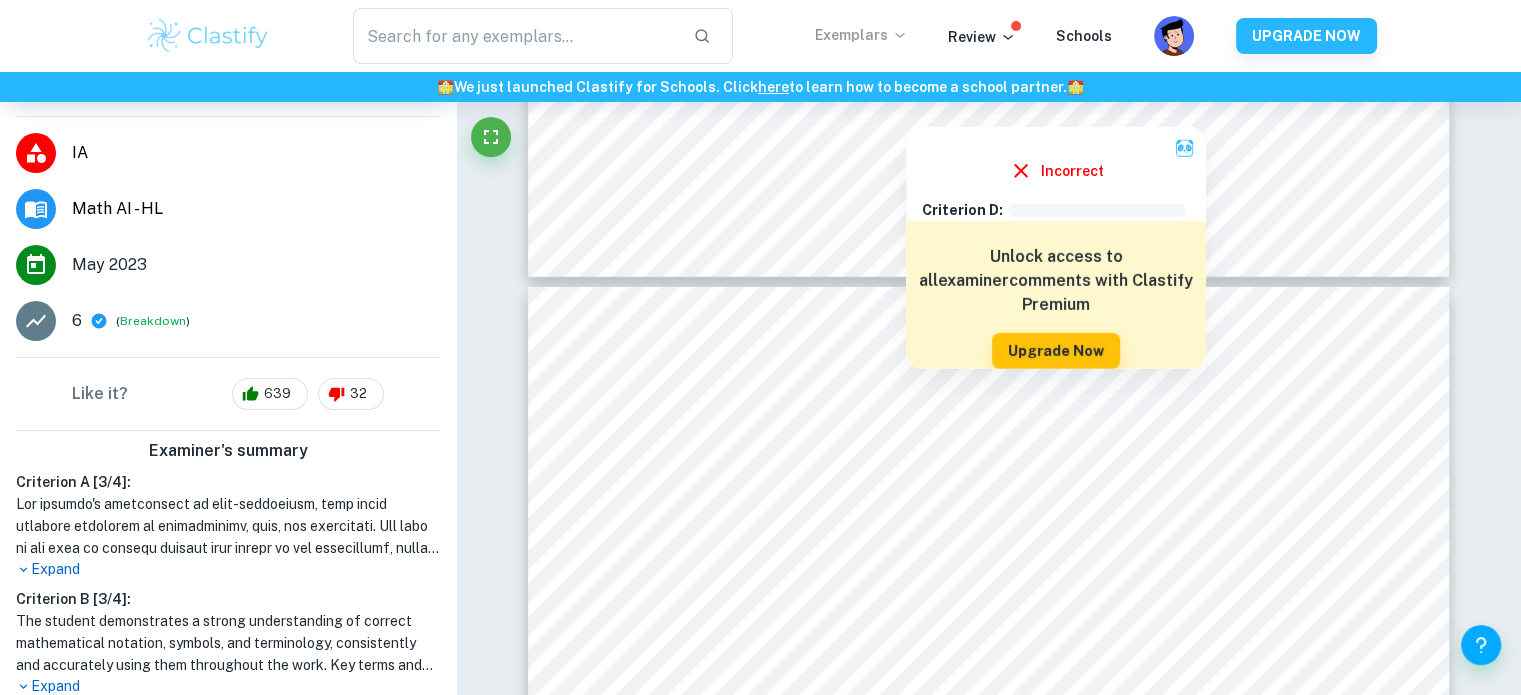 click on "Exemplars" at bounding box center (861, 35) 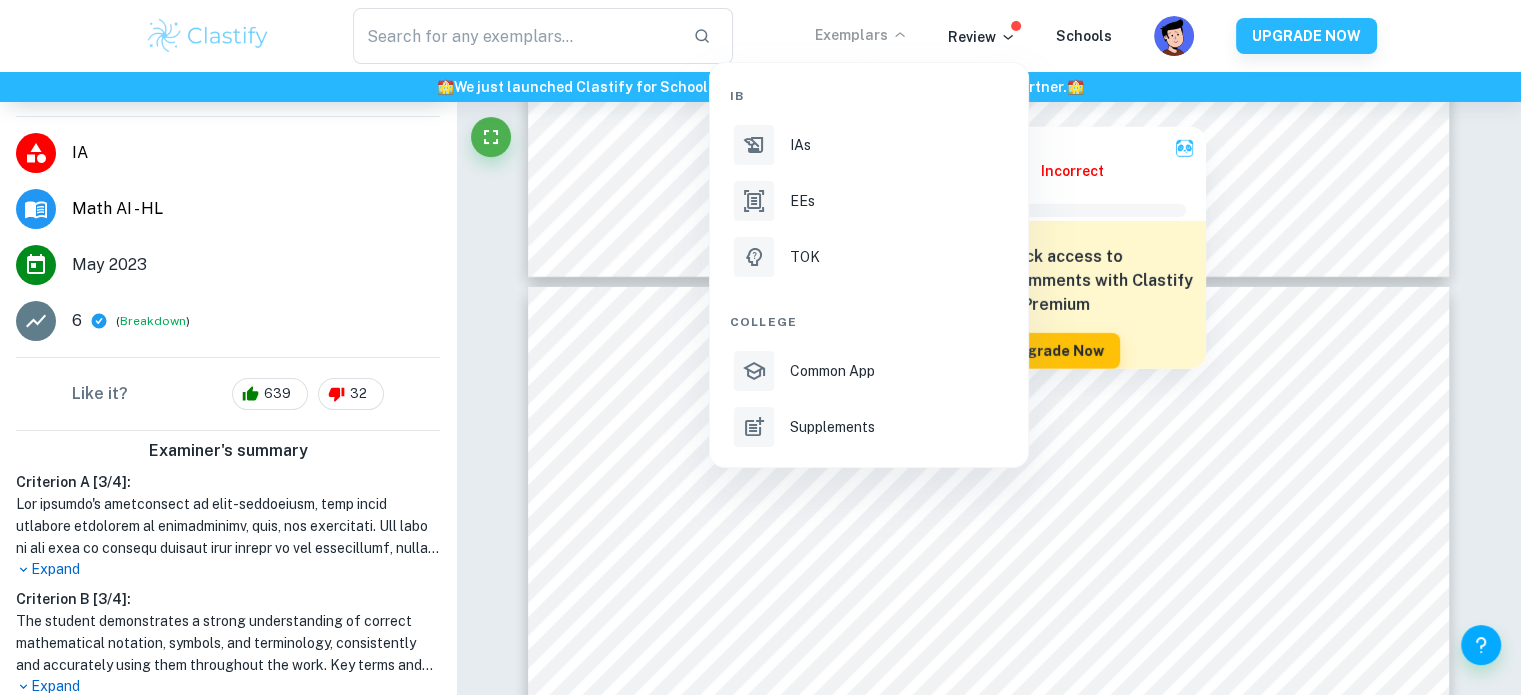 click at bounding box center [760, 347] 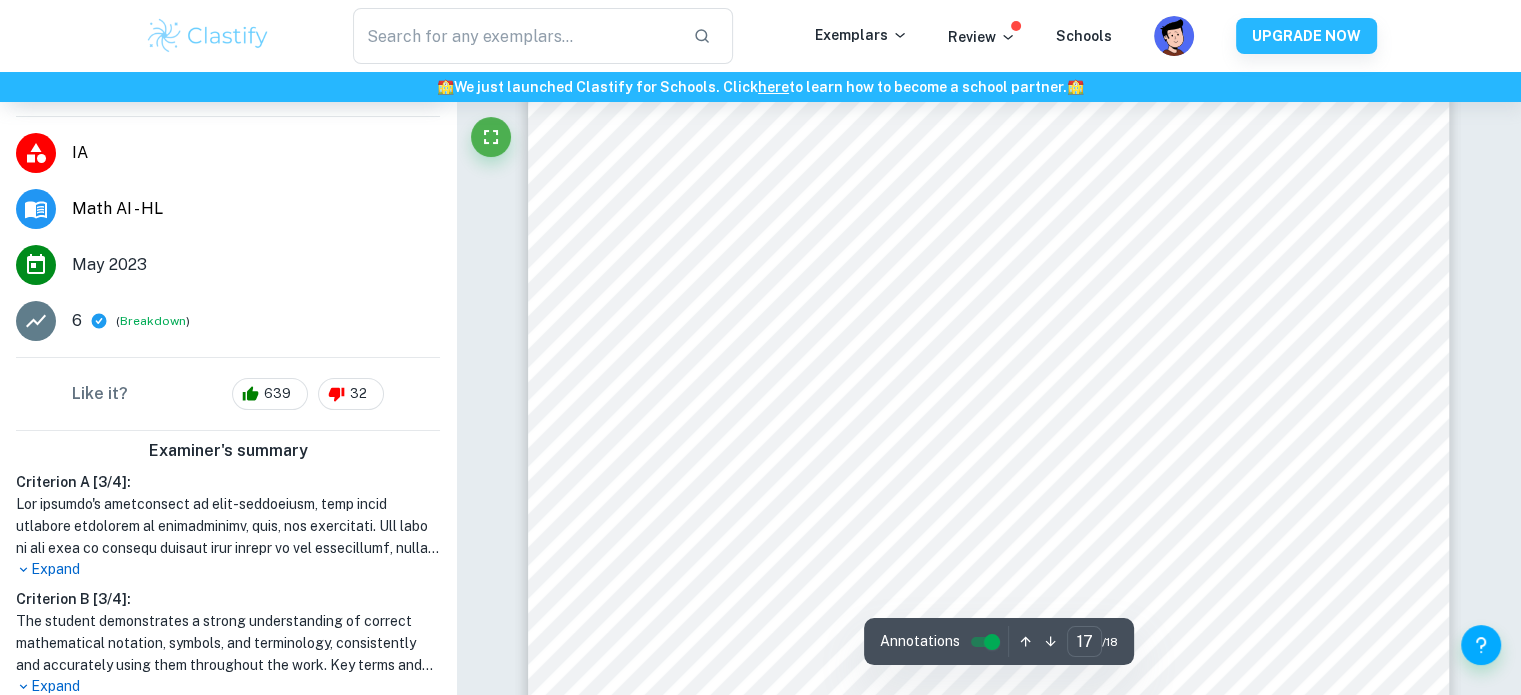 scroll, scrollTop: 22236, scrollLeft: 0, axis: vertical 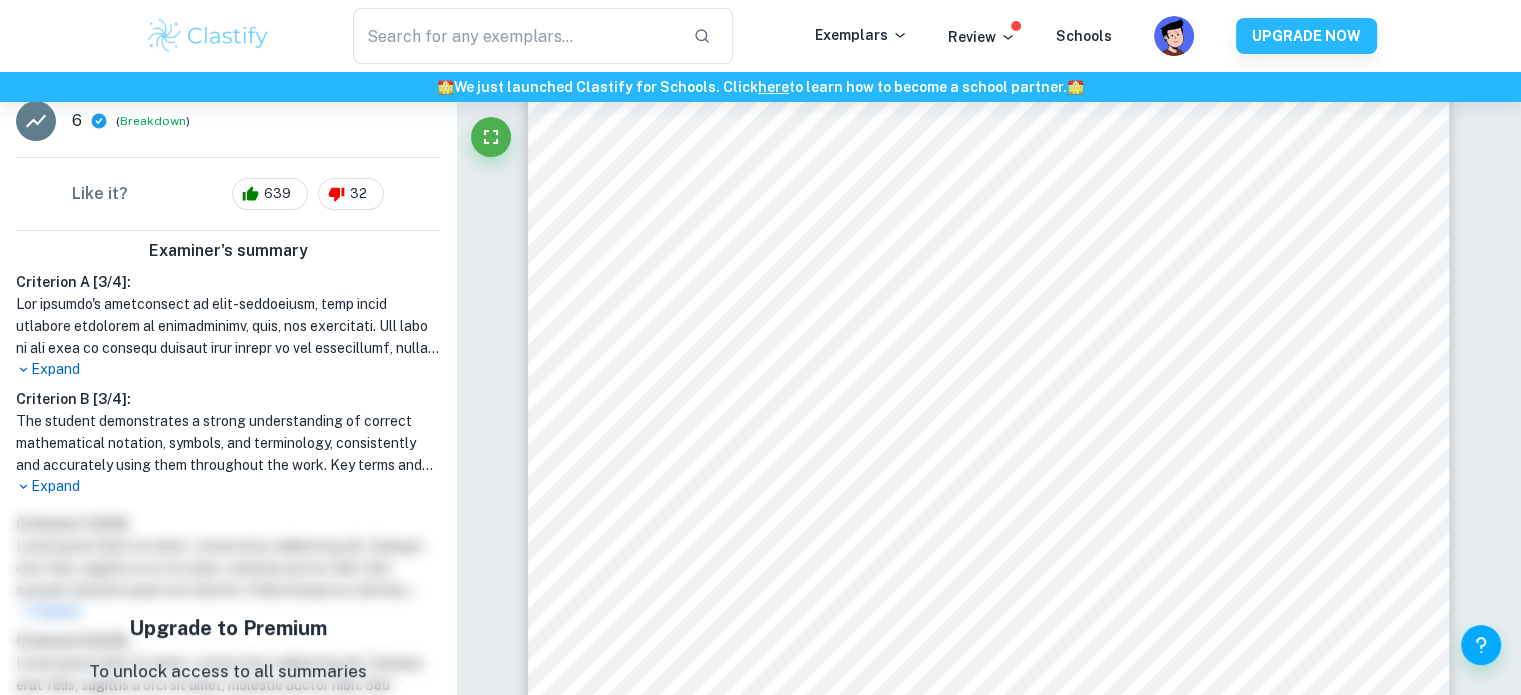 click on "Expand" at bounding box center (228, 369) 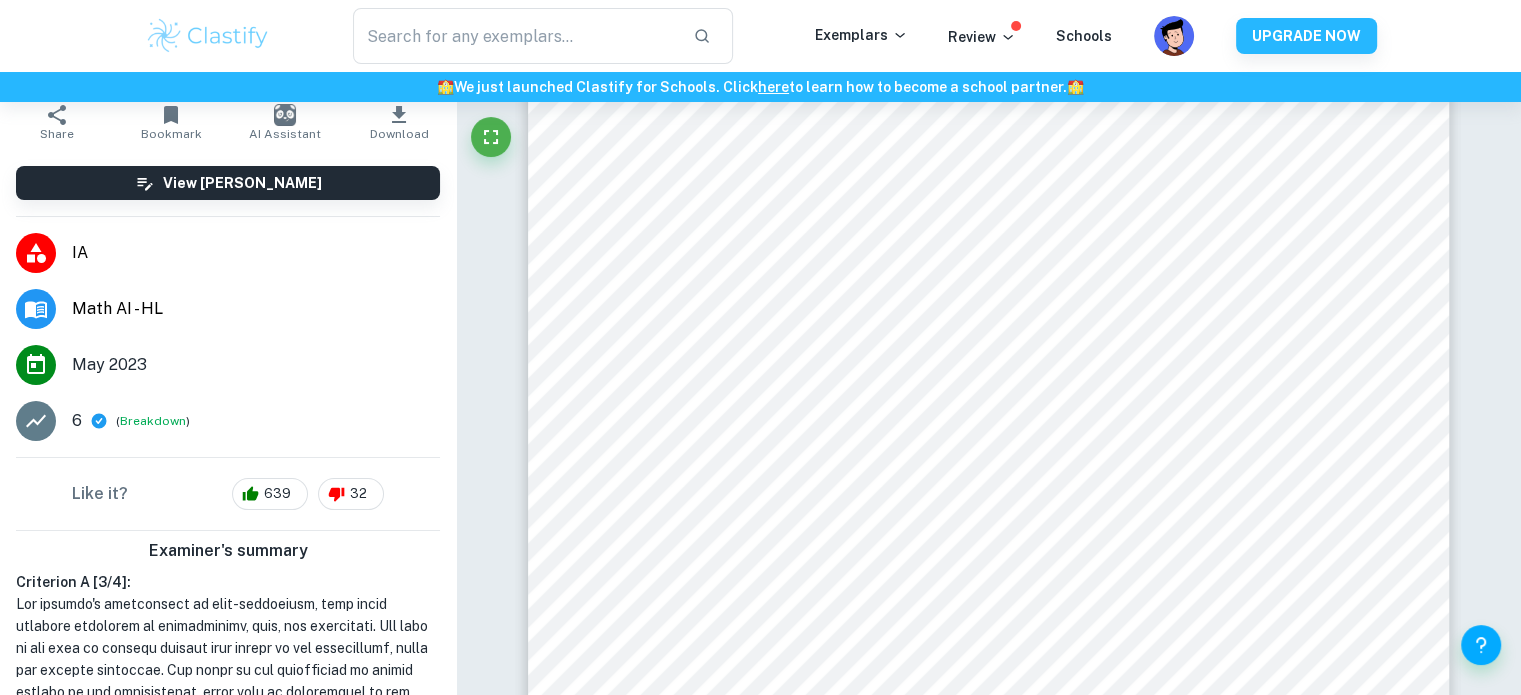 scroll, scrollTop: 0, scrollLeft: 0, axis: both 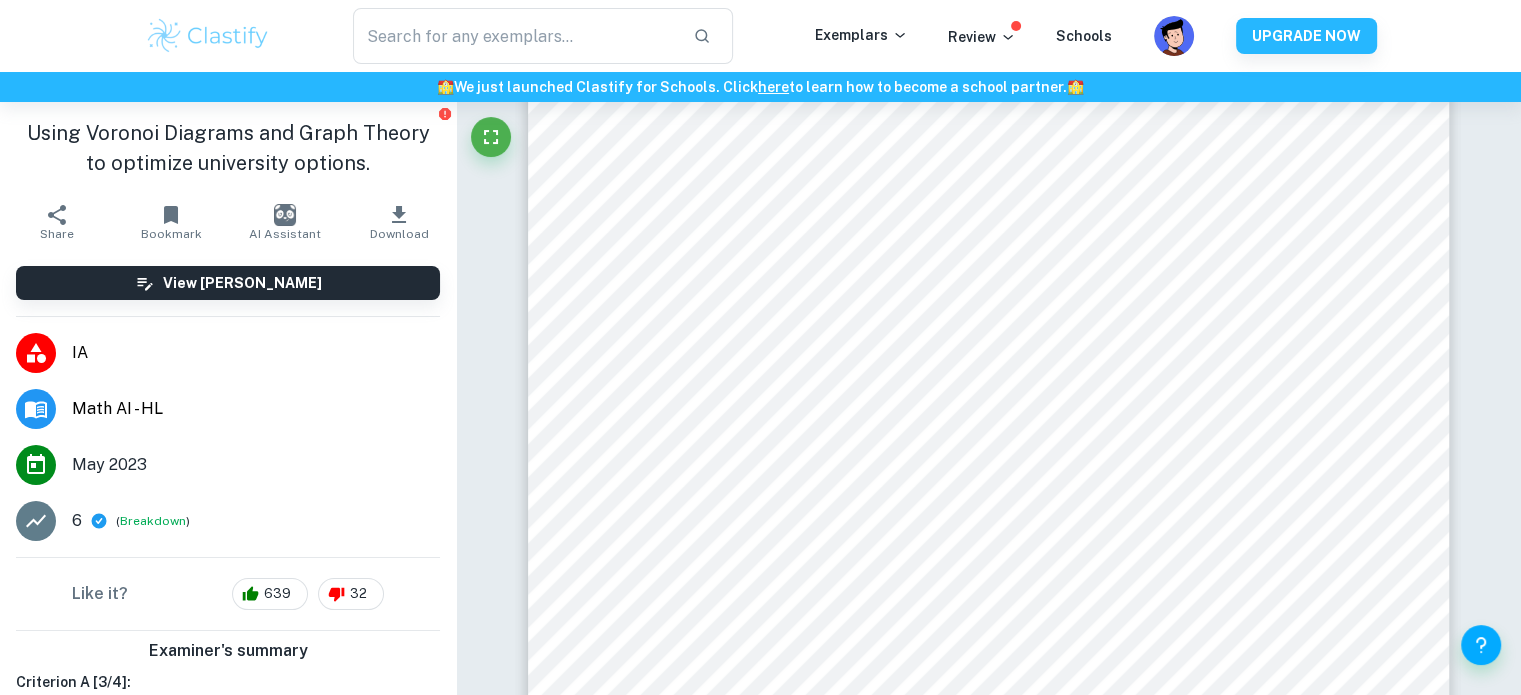 click 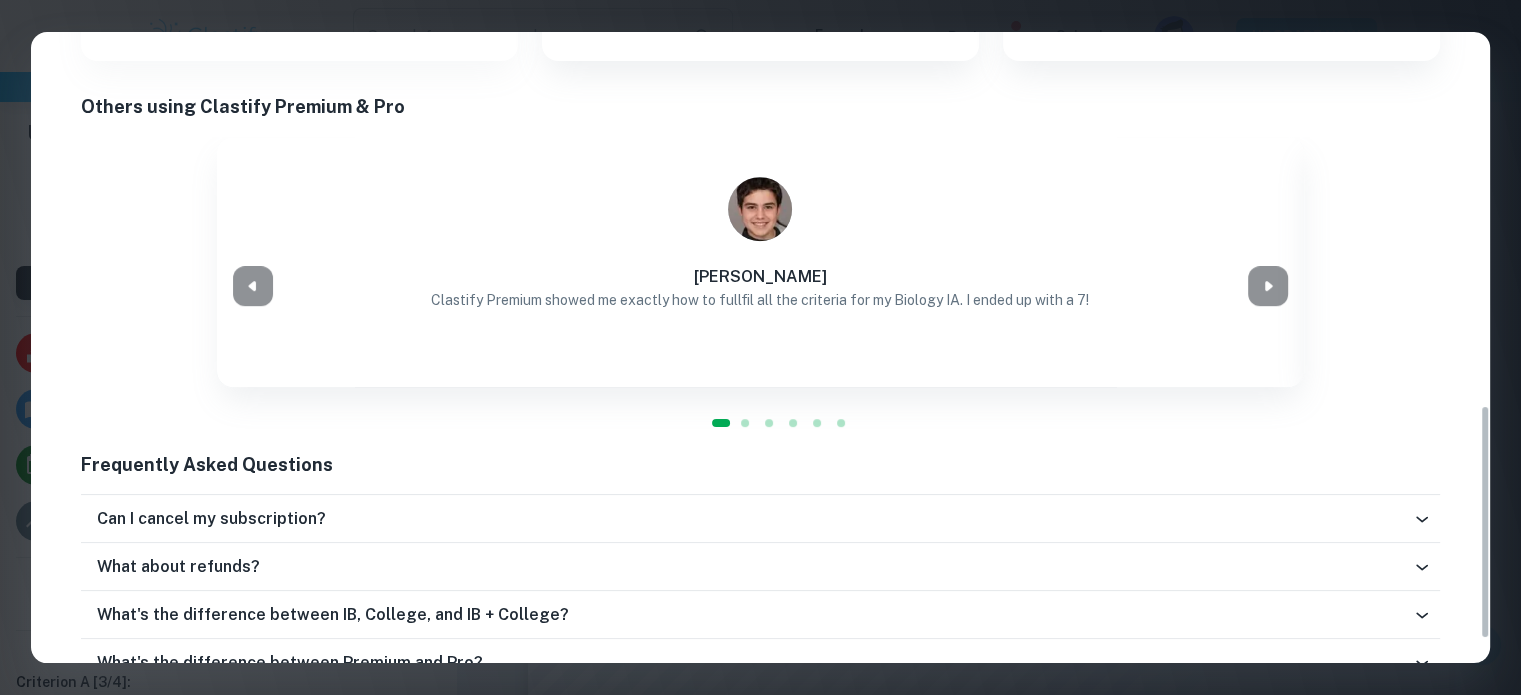 scroll, scrollTop: 1063, scrollLeft: 0, axis: vertical 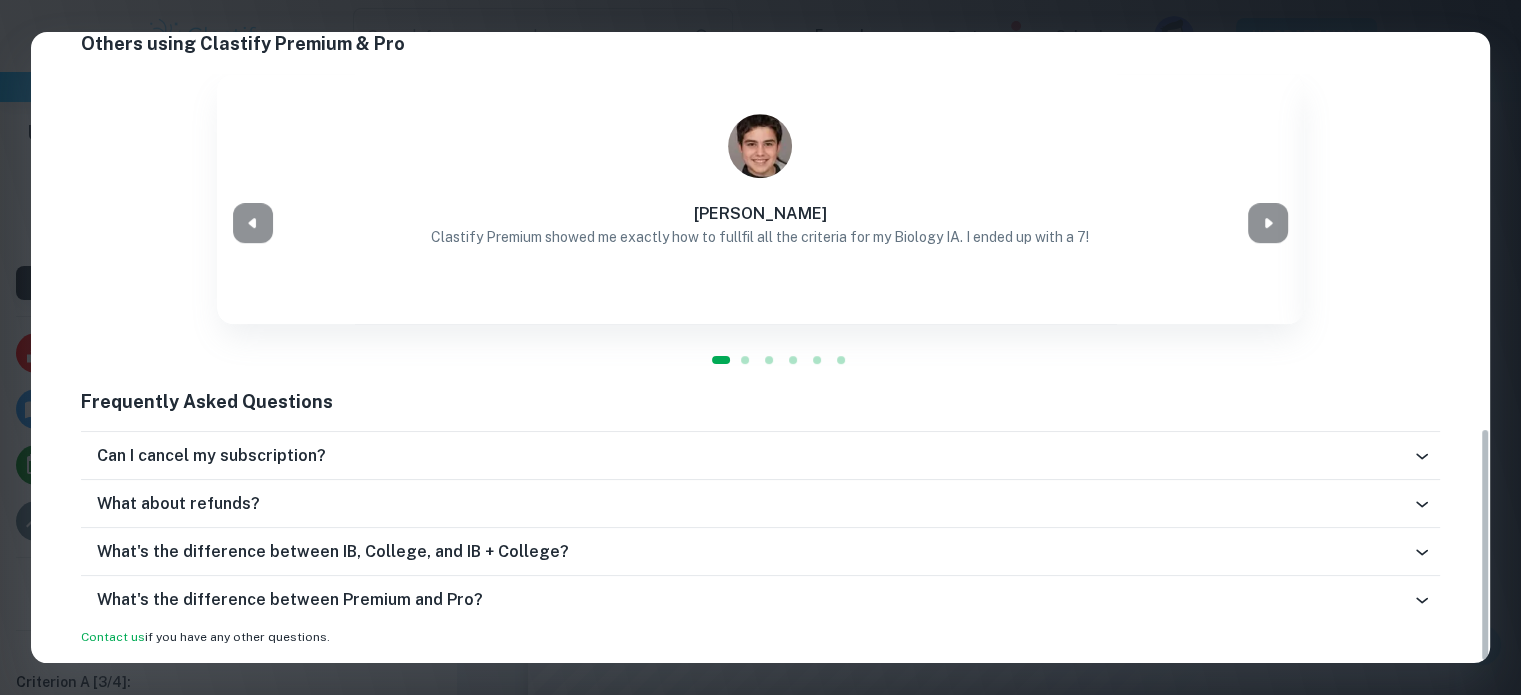 click on "Can I cancel my subscription?" at bounding box center (754, 456) 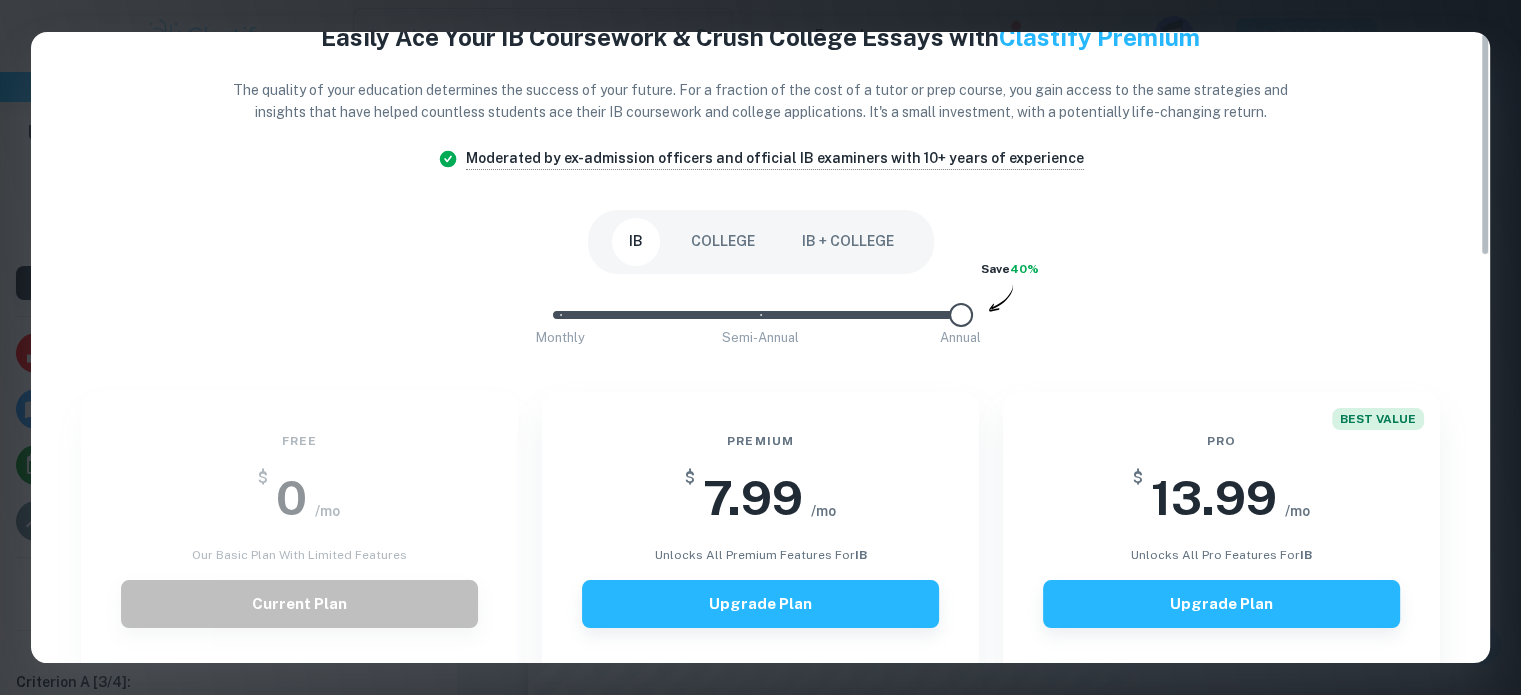 scroll, scrollTop: 0, scrollLeft: 0, axis: both 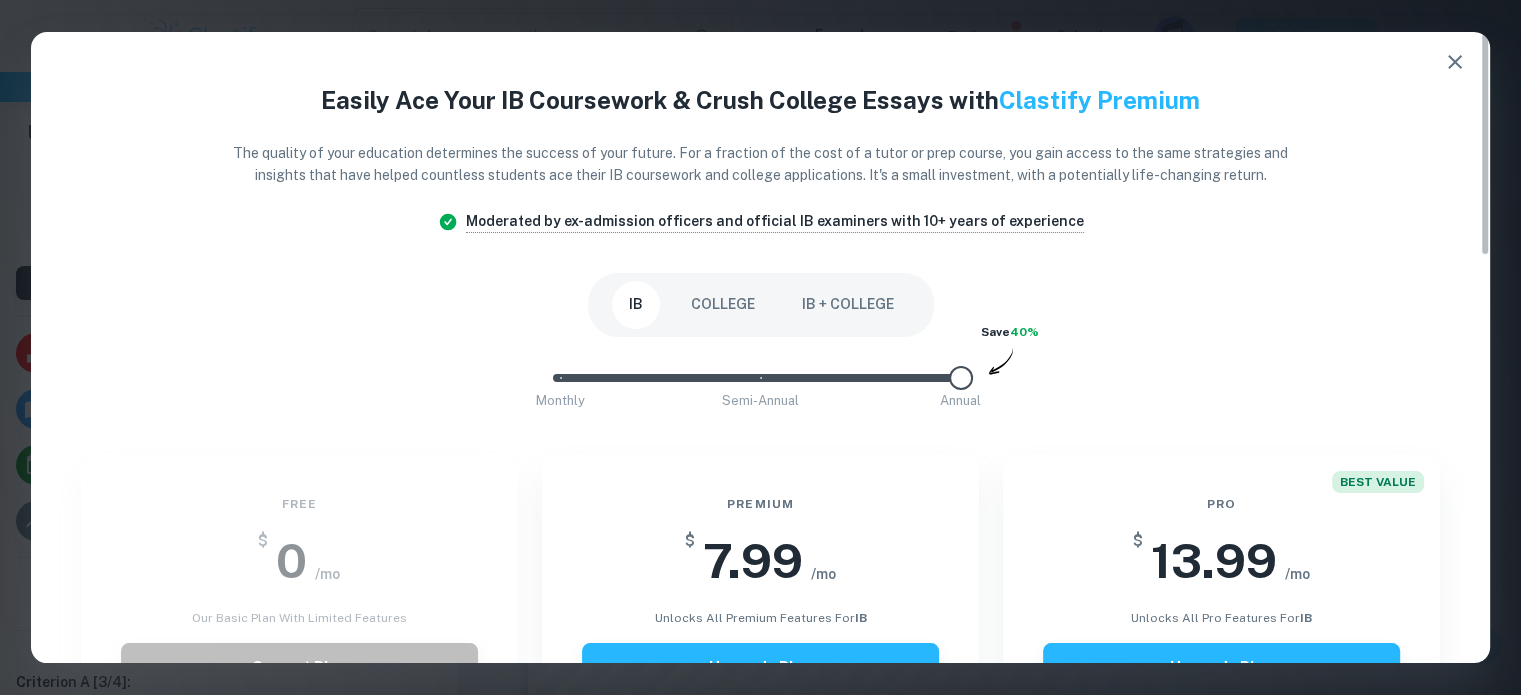click 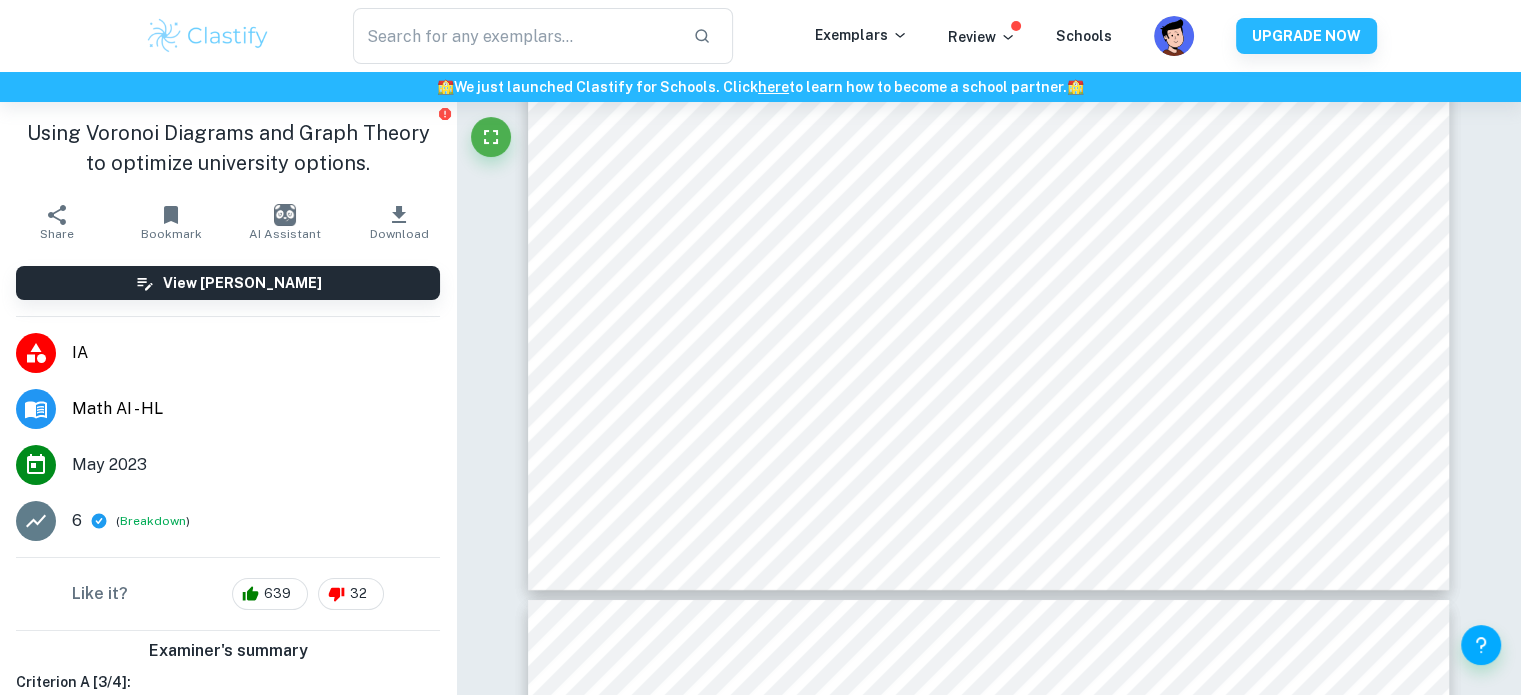 click on "🏫" at bounding box center (445, 87) 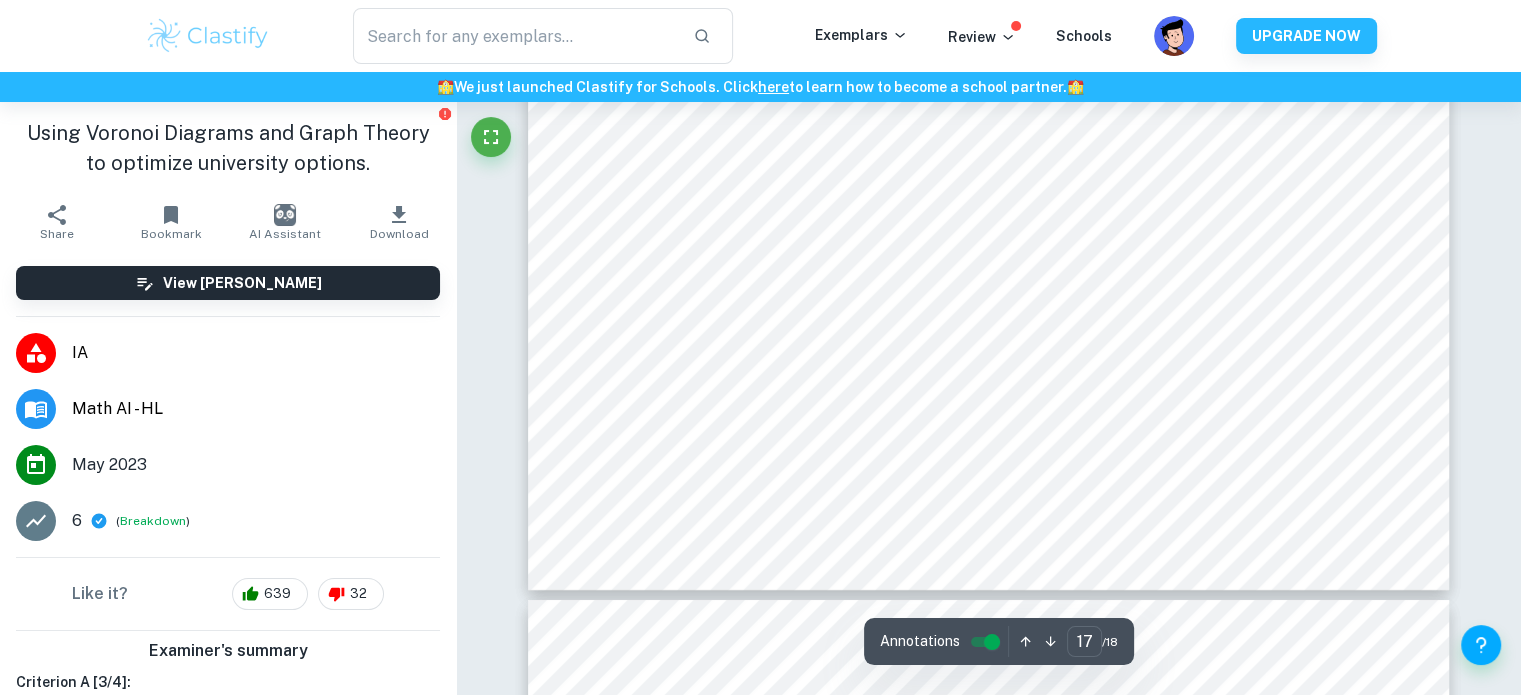 click on "🏫  We just launched Clastify for Schools. Click  here  to learn how to become a school partner.  🏫" at bounding box center [760, 87] 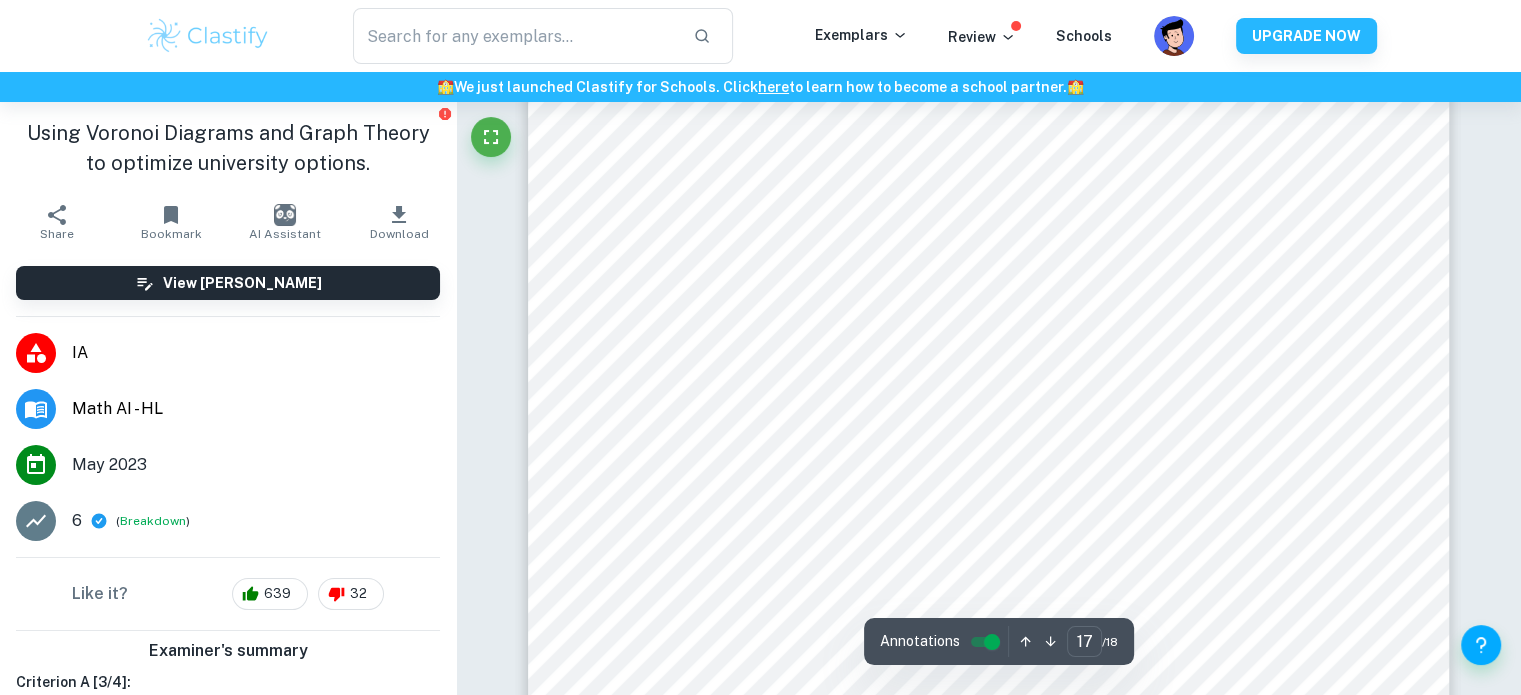 click on "🏫" 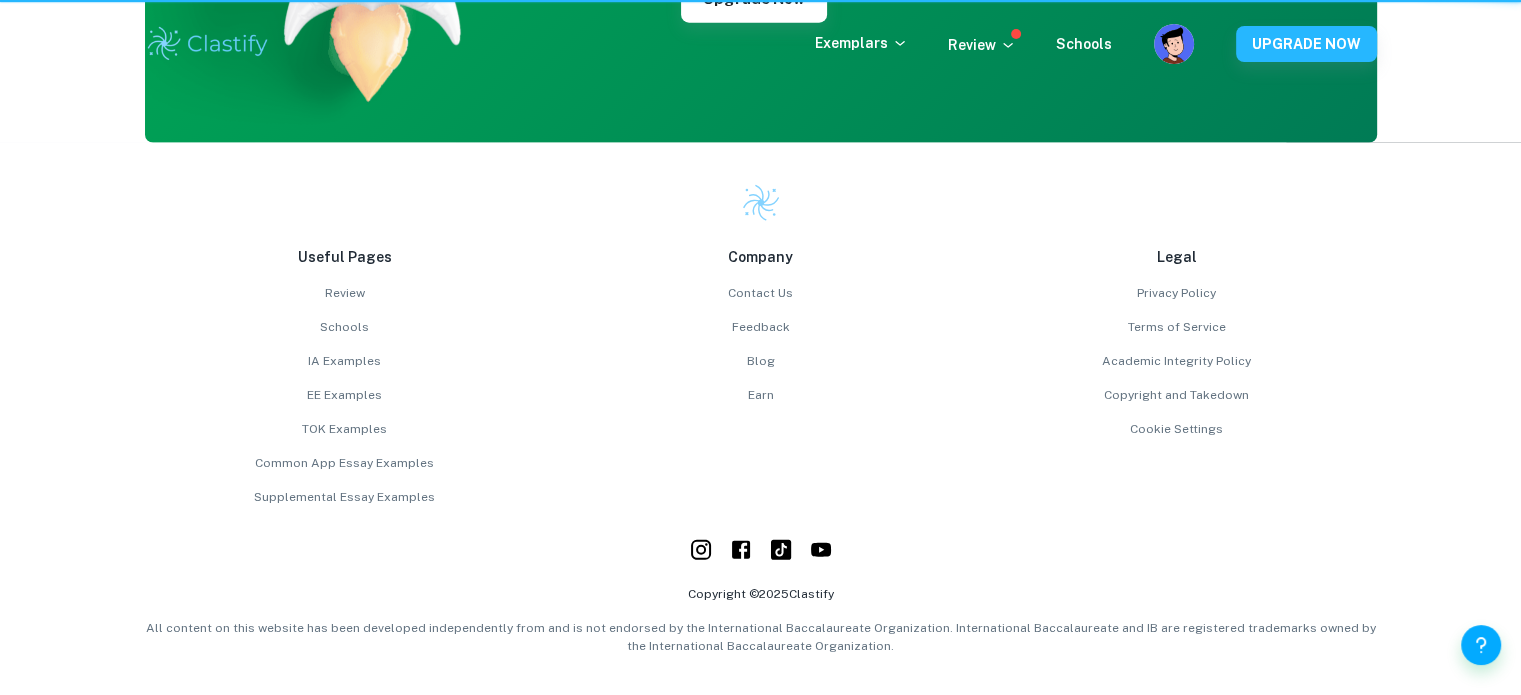 scroll, scrollTop: 0, scrollLeft: 0, axis: both 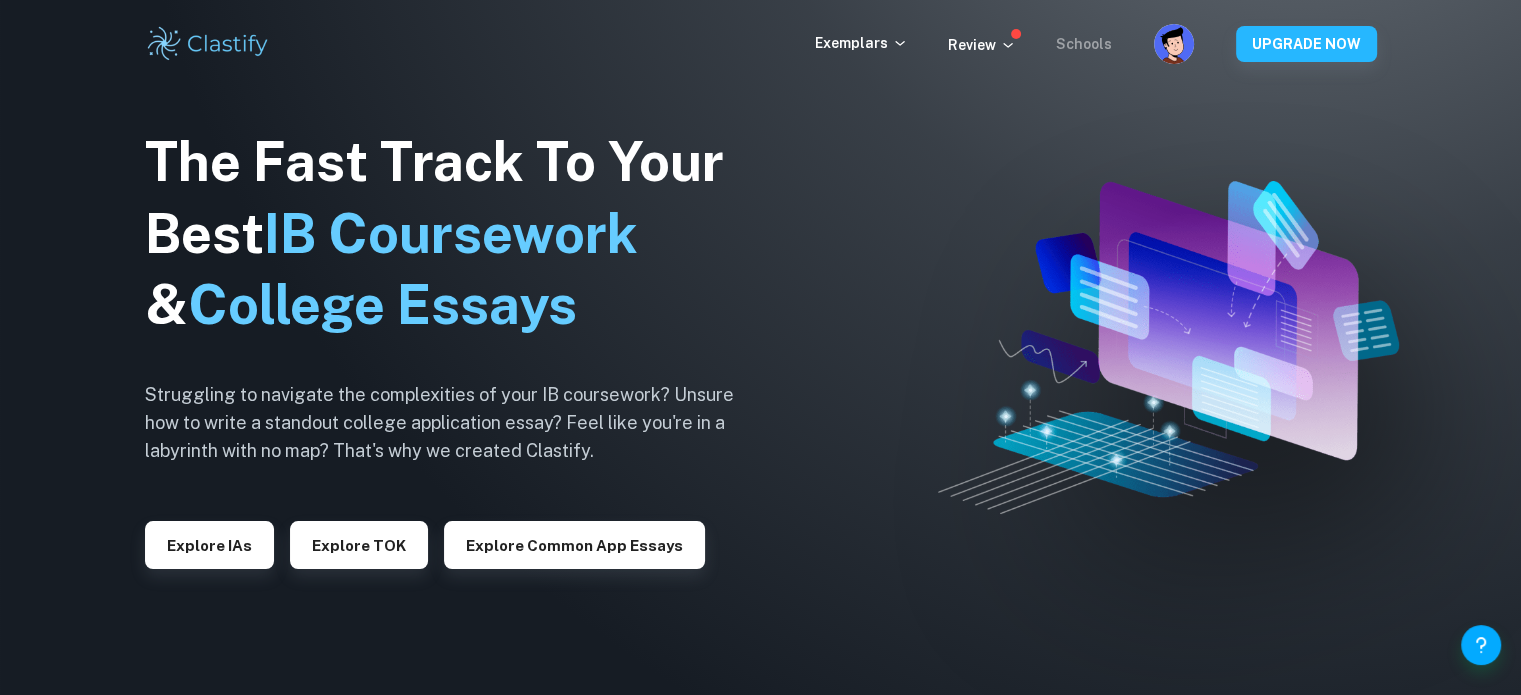 click on "Schools" at bounding box center (1084, 44) 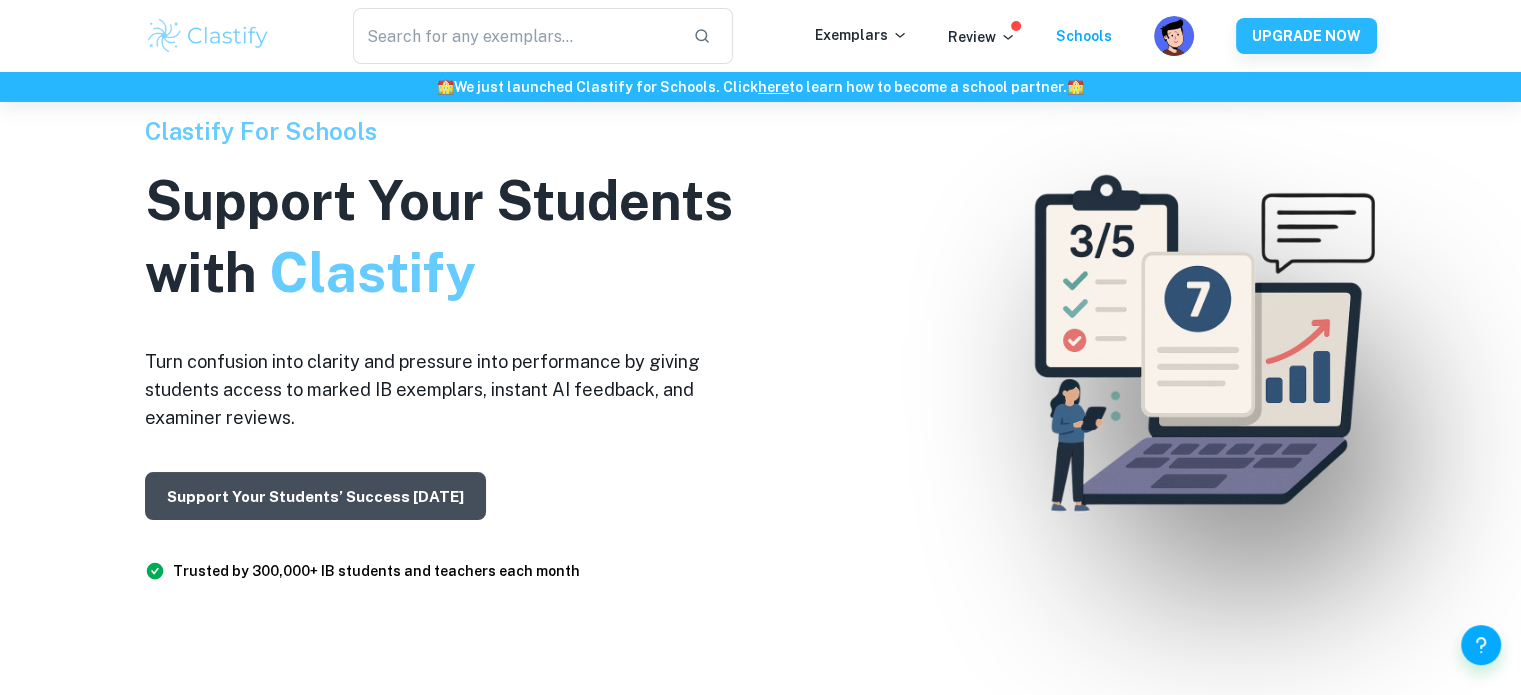 click on "Support Your Students’ Success [DATE]" at bounding box center [315, 496] 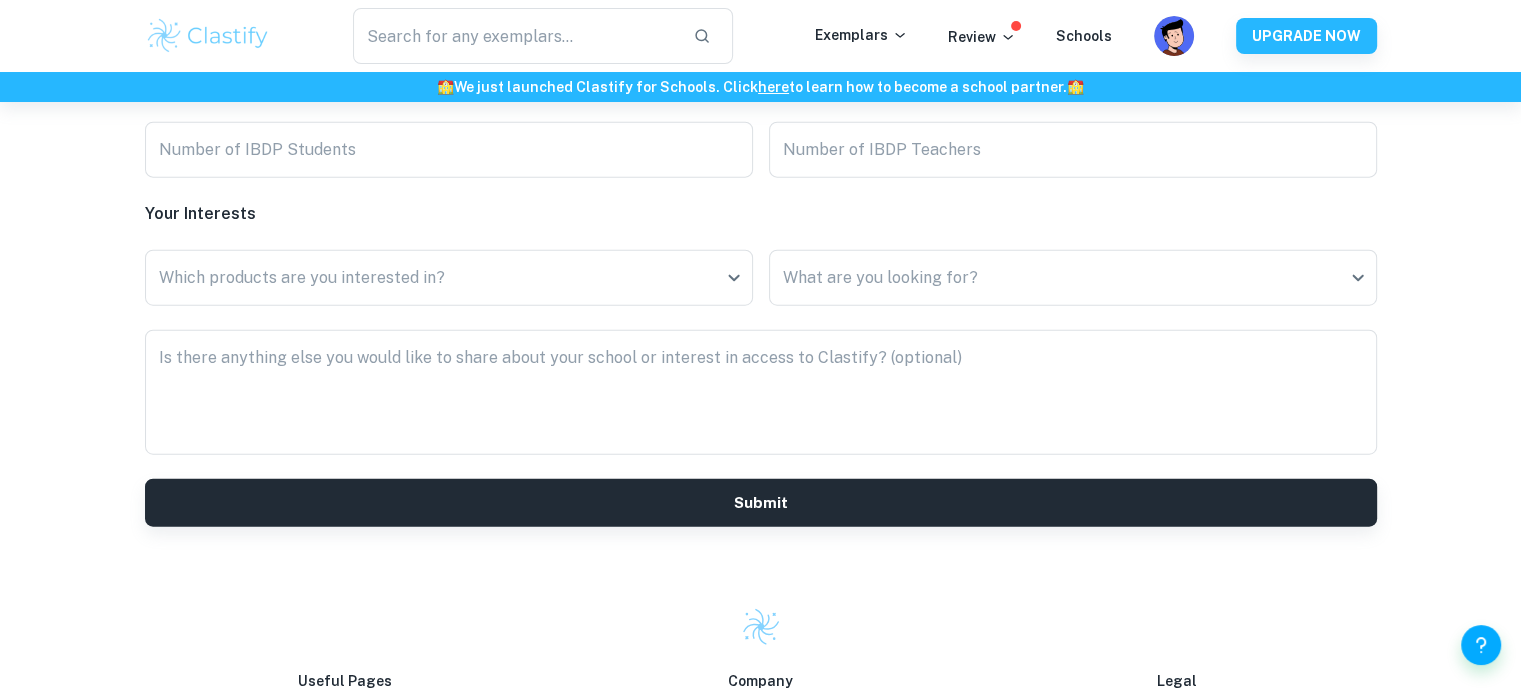 scroll, scrollTop: 4225, scrollLeft: 0, axis: vertical 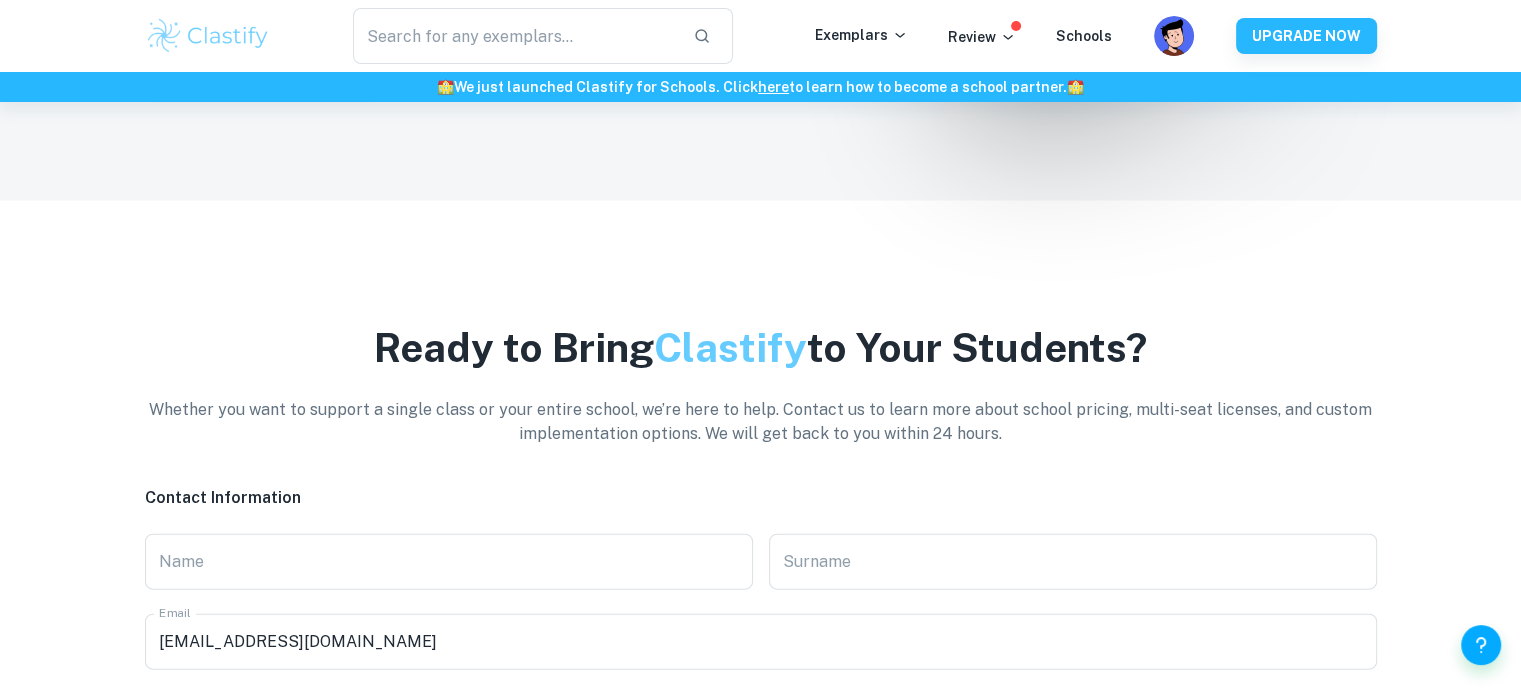 click at bounding box center (208, 36) 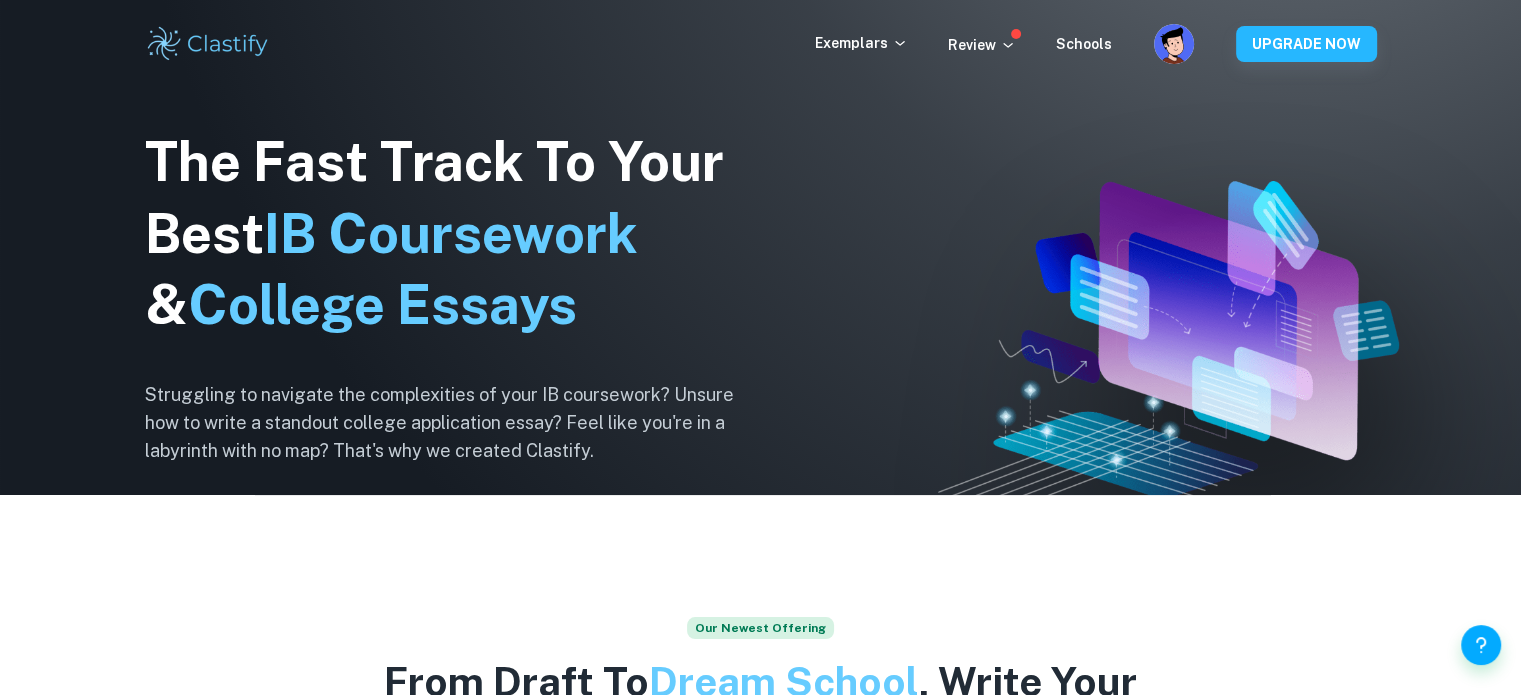 scroll, scrollTop: 0, scrollLeft: 0, axis: both 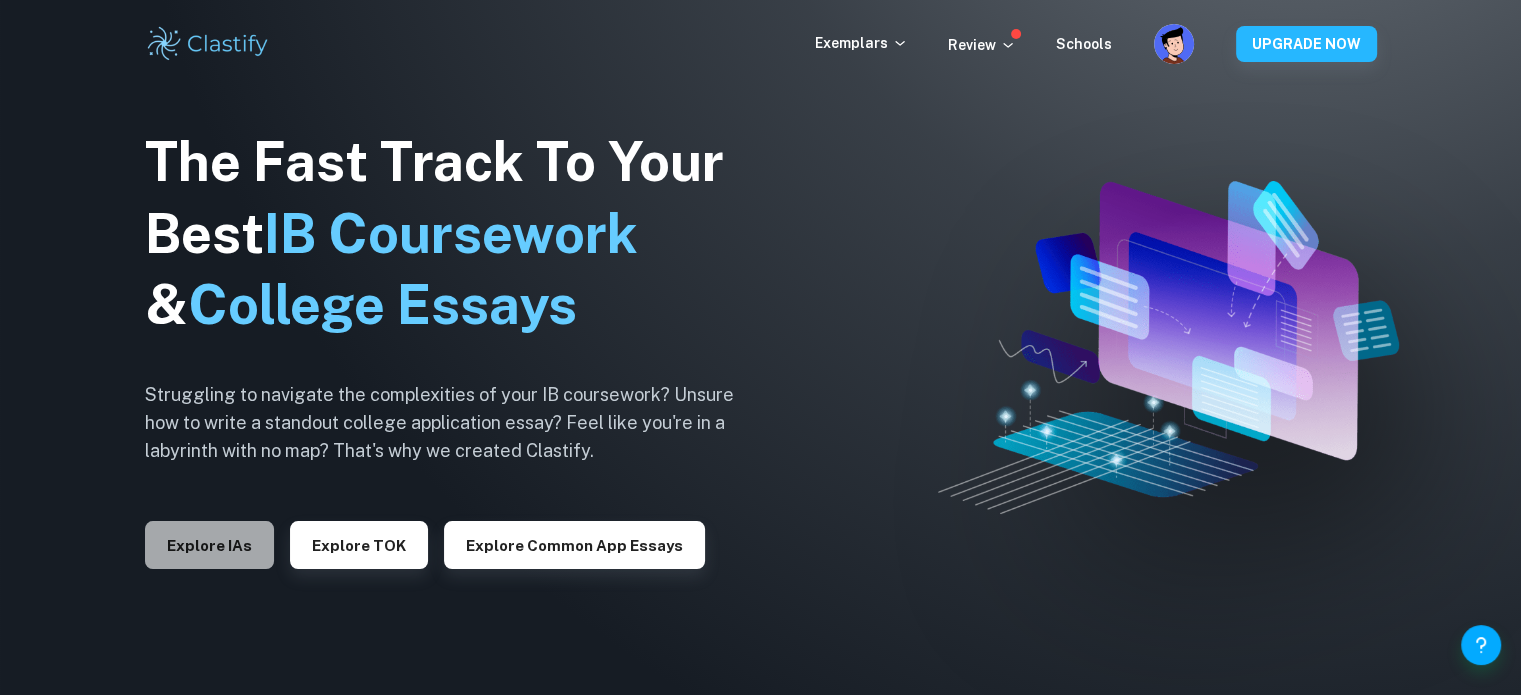click on "Explore IAs" at bounding box center (209, 545) 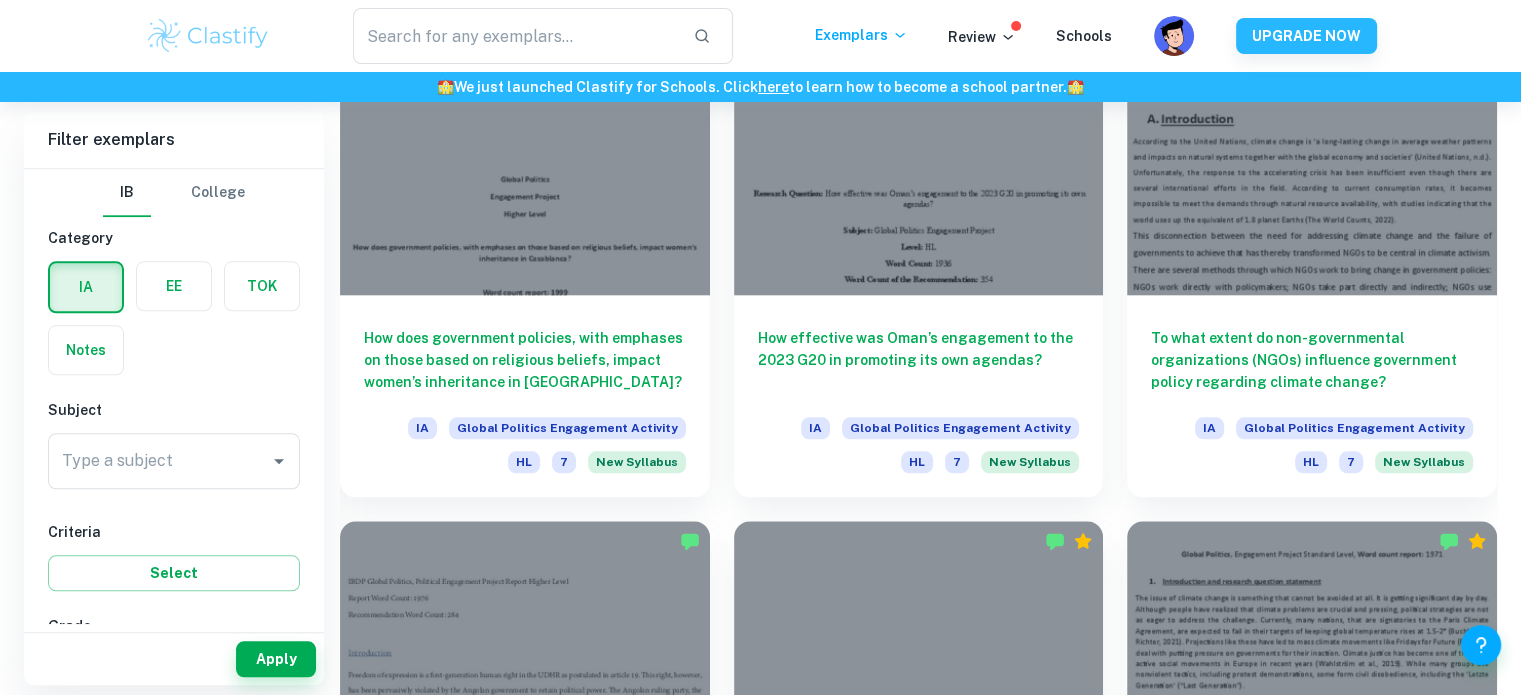 scroll, scrollTop: 1500, scrollLeft: 0, axis: vertical 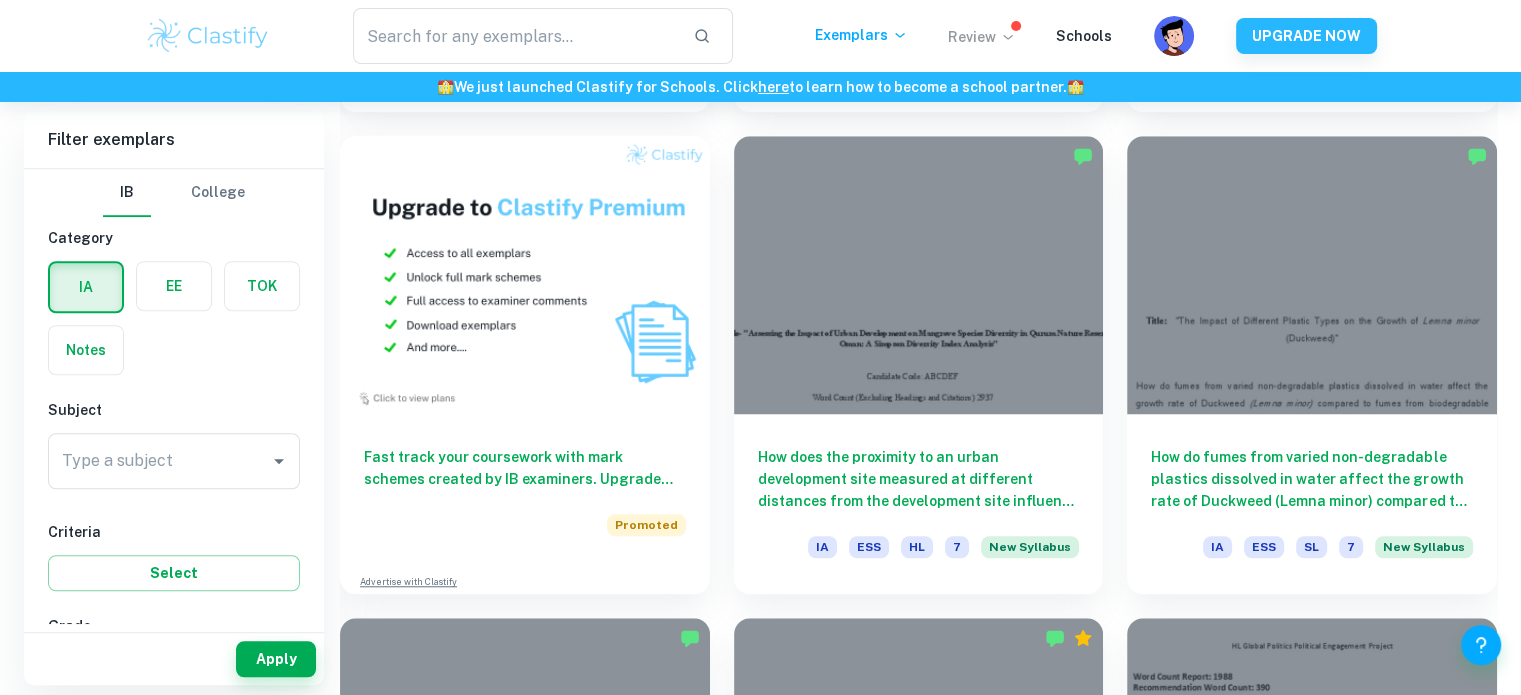 click on "Review" at bounding box center [982, 37] 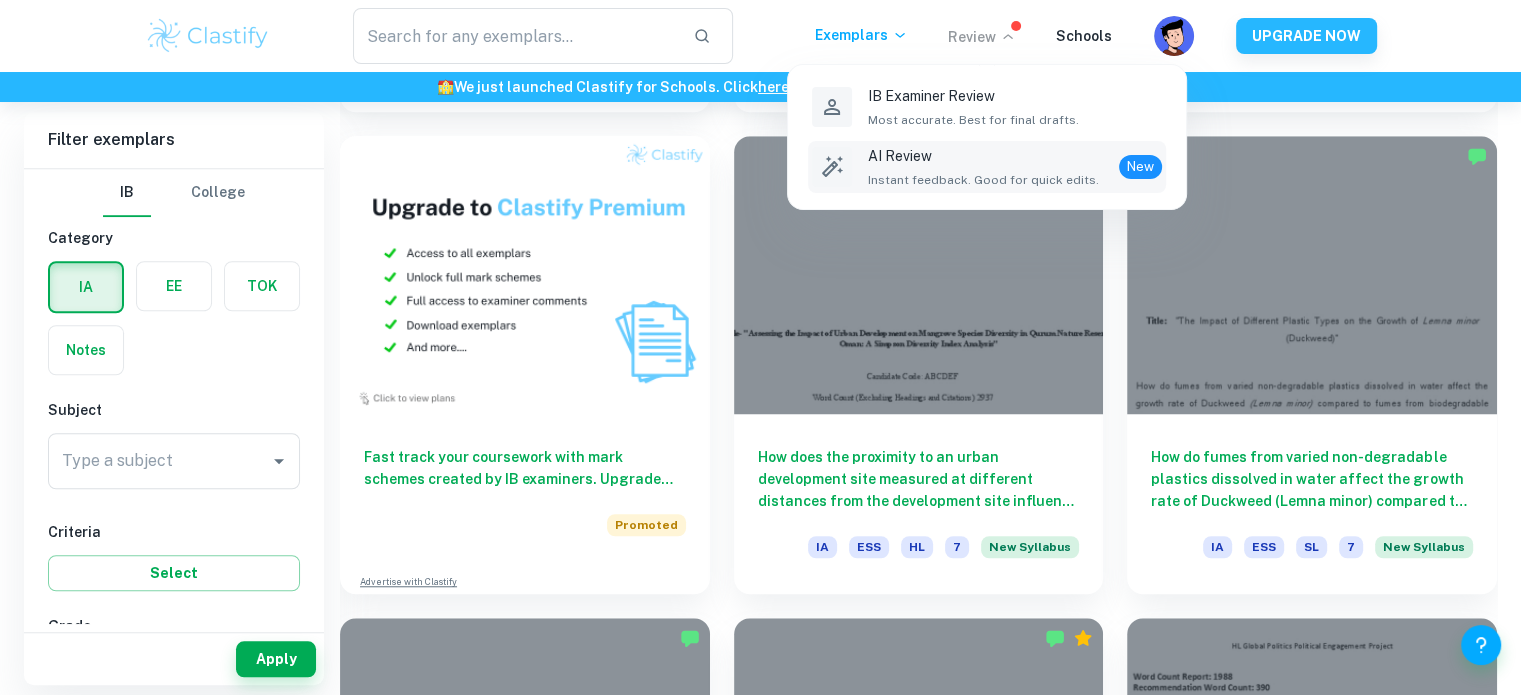 click on "AI Review" at bounding box center (983, 156) 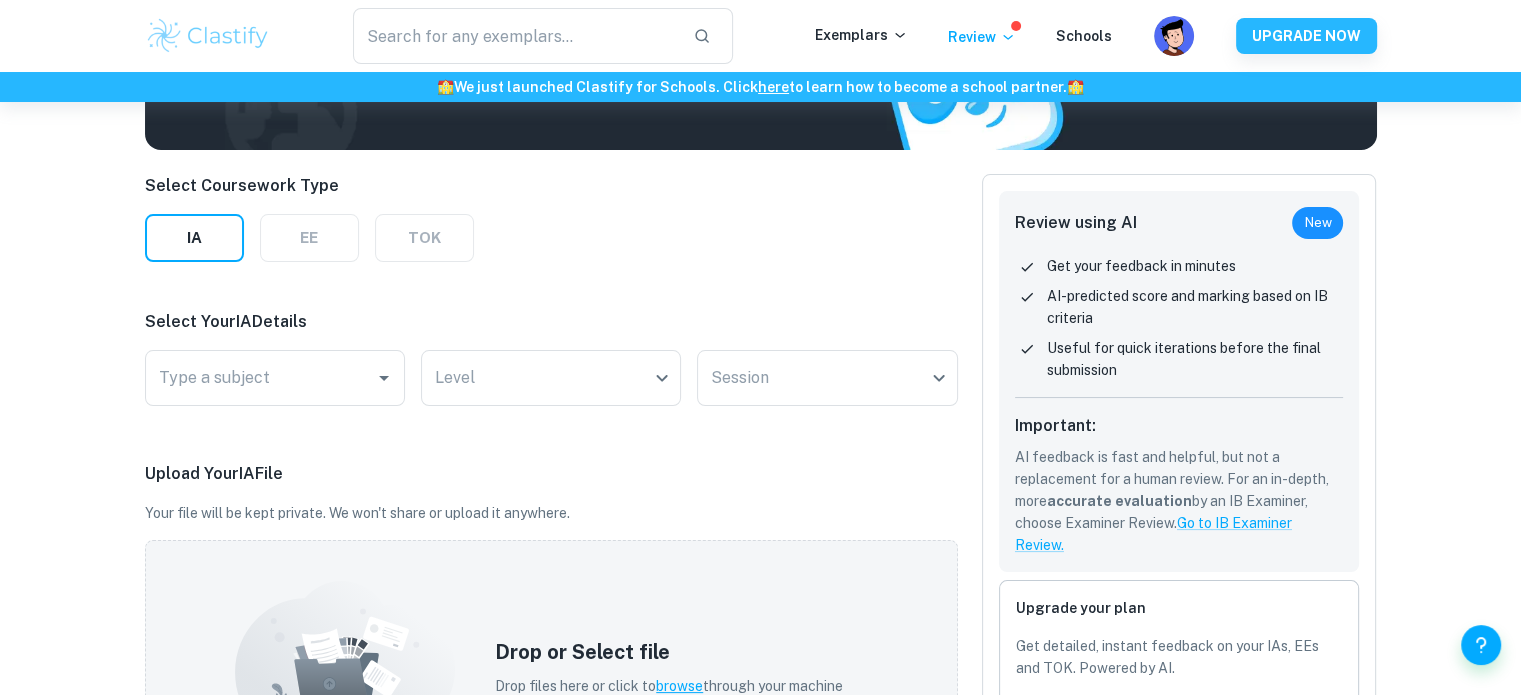 scroll, scrollTop: 400, scrollLeft: 0, axis: vertical 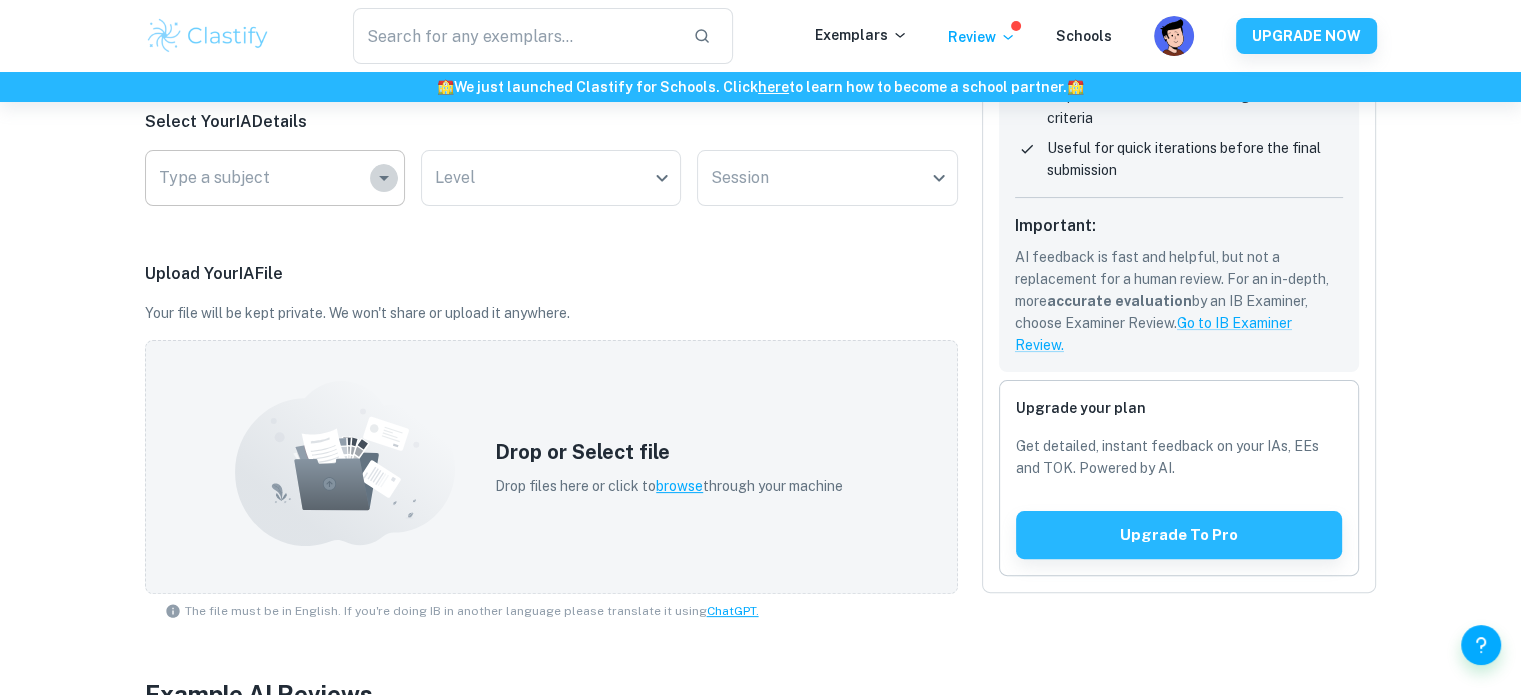 click 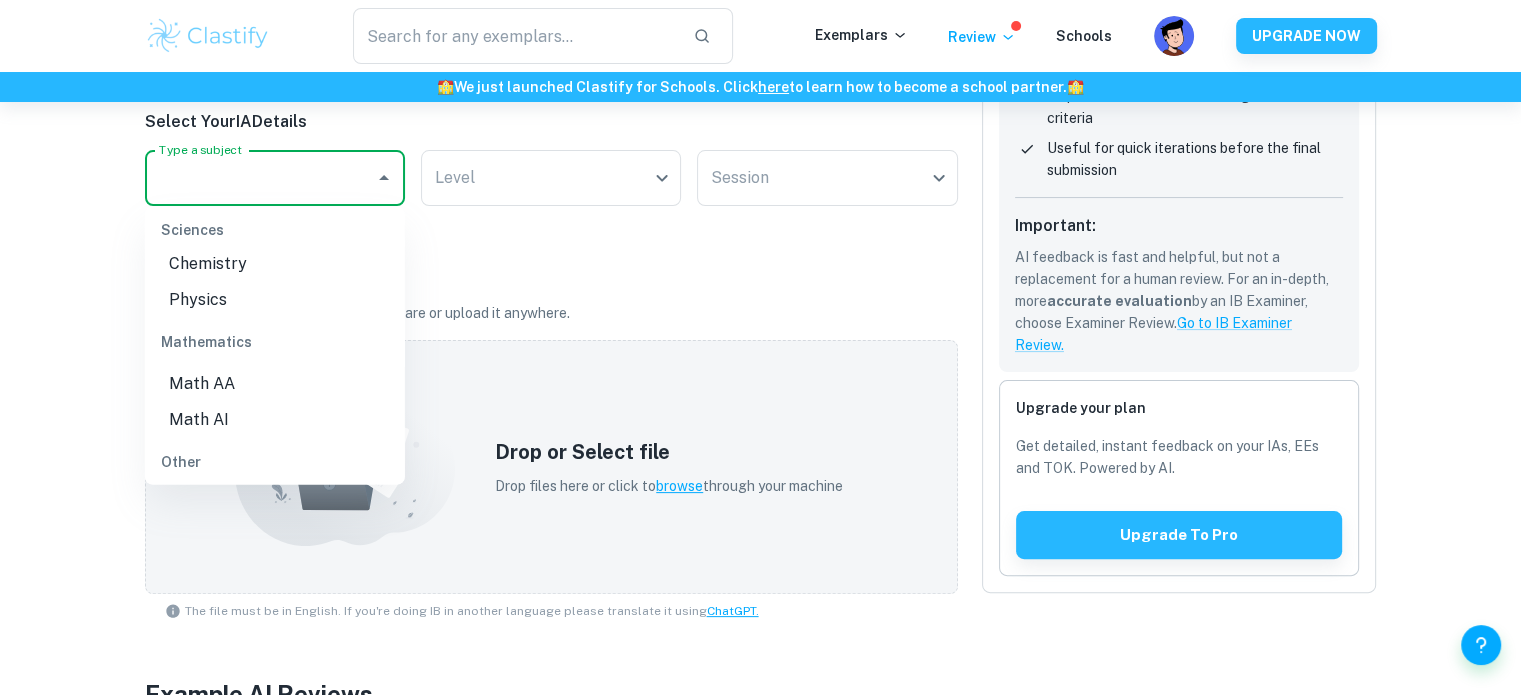 scroll, scrollTop: 697, scrollLeft: 0, axis: vertical 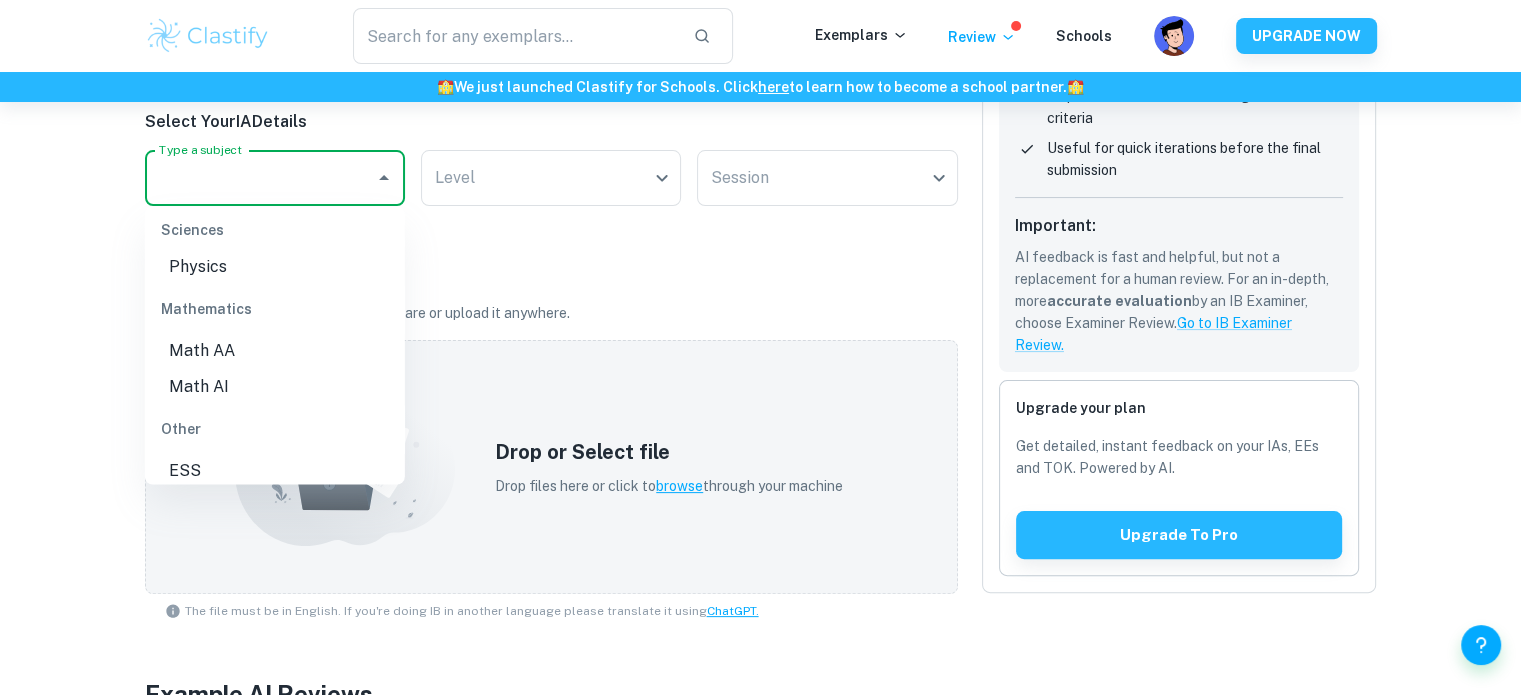click on "Math AI" at bounding box center (275, 387) 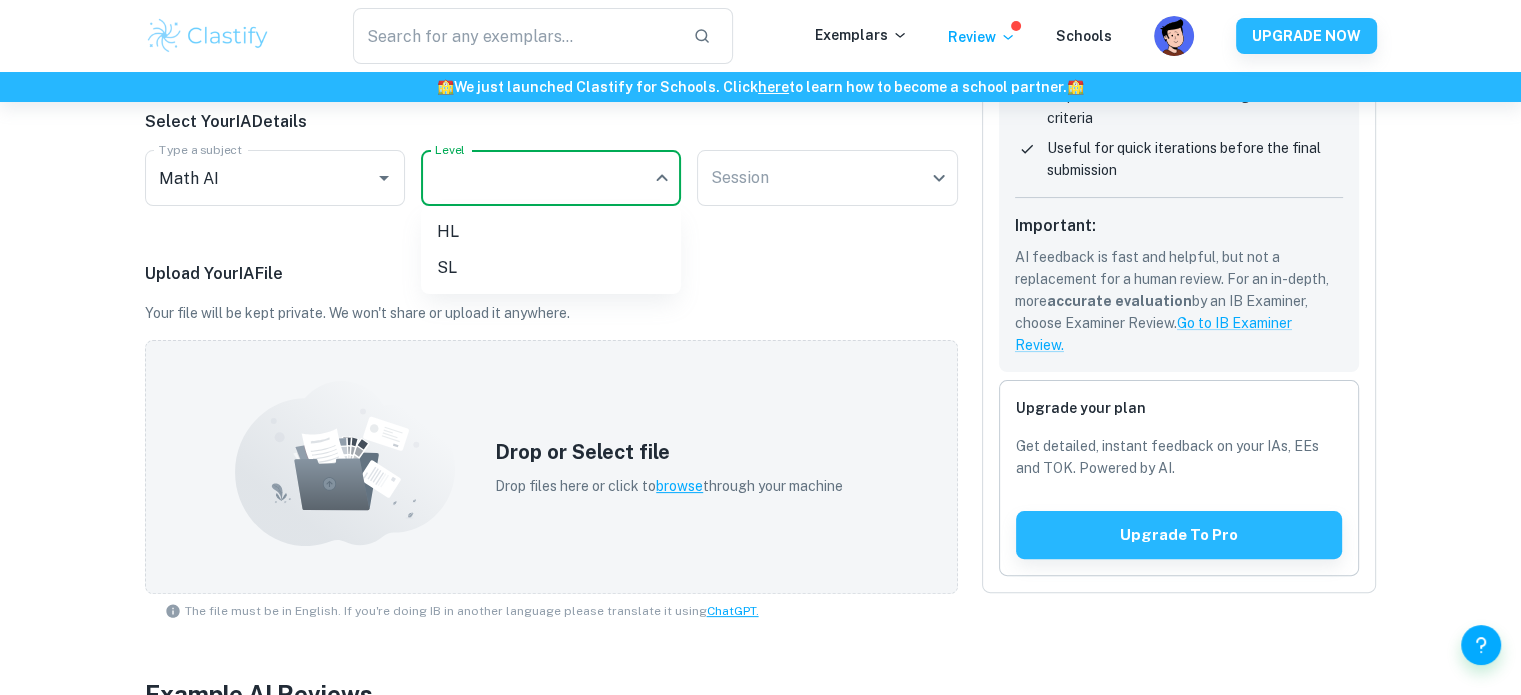 click on "We value your privacy We use cookies to enhance your browsing experience, serve personalised ads or content, and analyse our traffic. By clicking "Accept All", you consent to our use of cookies.   Cookie Policy Customise   Reject All   Accept All   Customise Consent Preferences   We use cookies to help you navigate efficiently and perform certain functions. You will find detailed information about all cookies under each consent category below. The cookies that are categorised as "Necessary" are stored on your browser as they are essential for enabling the basic functionalities of the site. ...  Show more For more information on how Google's third-party cookies operate and handle your data, see:   Google Privacy Policy Necessary Always Active Necessary cookies are required to enable the basic features of this site, such as providing secure log-in or adjusting your consent preferences. These cookies do not store any personally identifiable data. Functional Analytics Performance Advertisement Uncategorised" at bounding box center [760, 49] 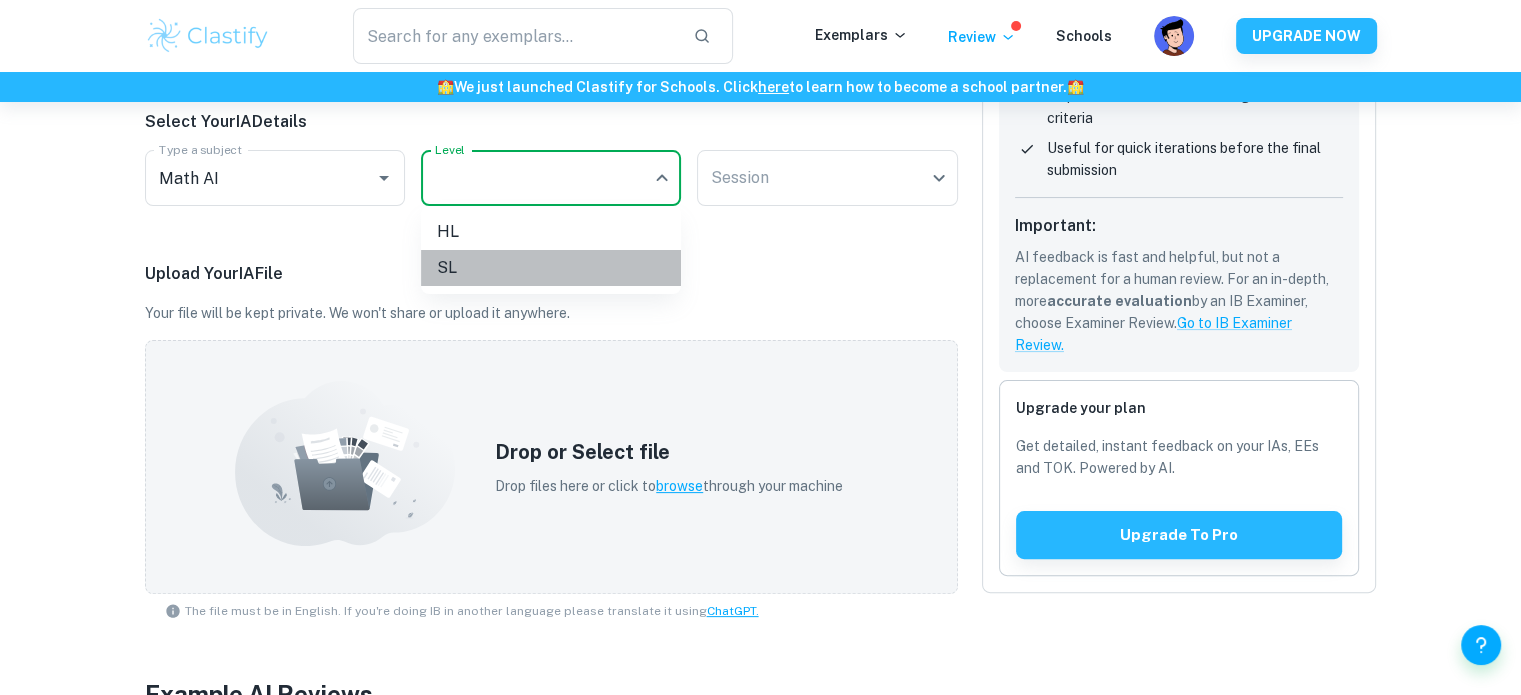 click on "SL" at bounding box center (551, 268) 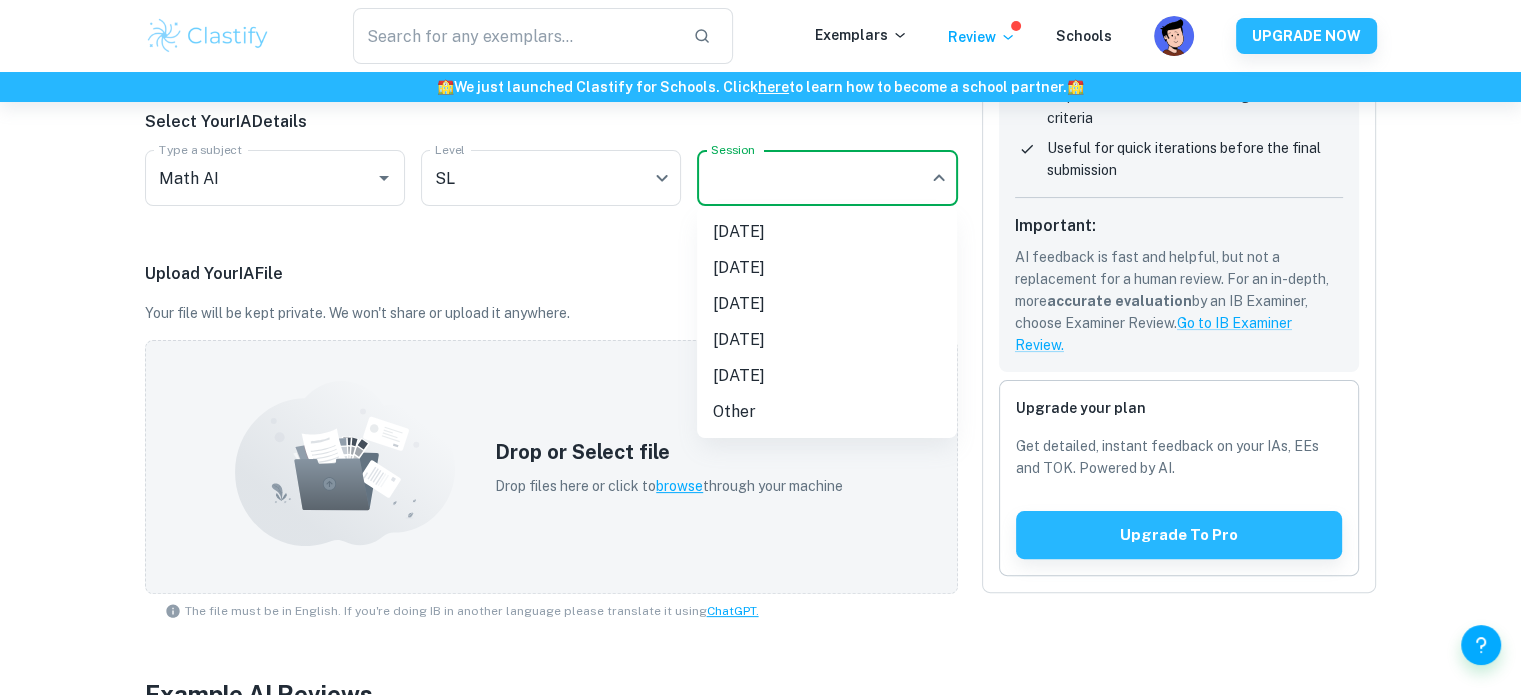 click on "We value your privacy We use cookies to enhance your browsing experience, serve personalised ads or content, and analyse our traffic. By clicking "Accept All", you consent to our use of cookies.   Cookie Policy Customise   Reject All   Accept All   Customise Consent Preferences   We use cookies to help you navigate efficiently and perform certain functions. You will find detailed information about all cookies under each consent category below. The cookies that are categorised as "Necessary" are stored on your browser as they are essential for enabling the basic functionalities of the site. ...  Show more For more information on how Google's third-party cookies operate and handle your data, see:   Google Privacy Policy Necessary Always Active Necessary cookies are required to enable the basic features of this site, such as providing secure log-in or adjusting your consent preferences. These cookies do not store any personally identifiable data. Functional Analytics Performance Advertisement Uncategorised" at bounding box center [760, 49] 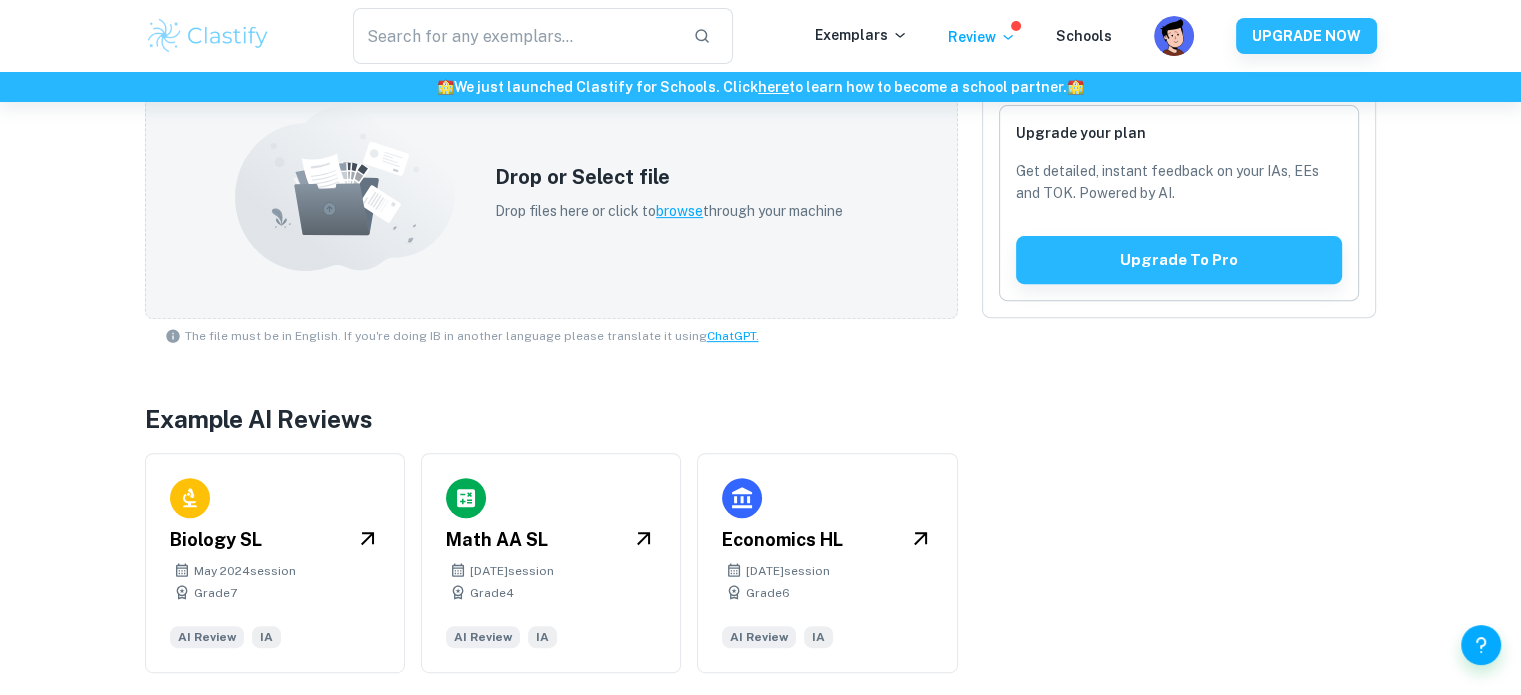 scroll, scrollTop: 375, scrollLeft: 0, axis: vertical 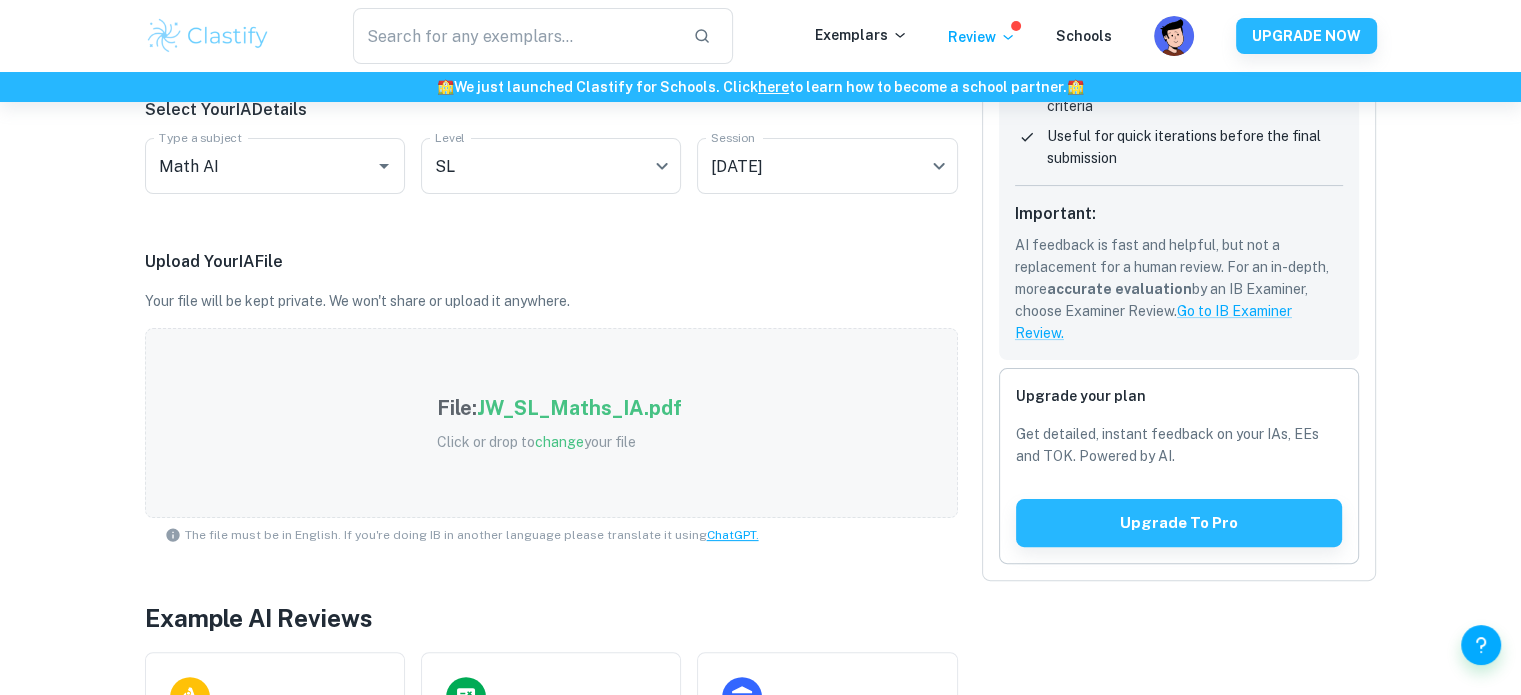 click on "File:  JW_SL_Maths_IA.pdf Click or drop to  change  your file" at bounding box center (551, 423) 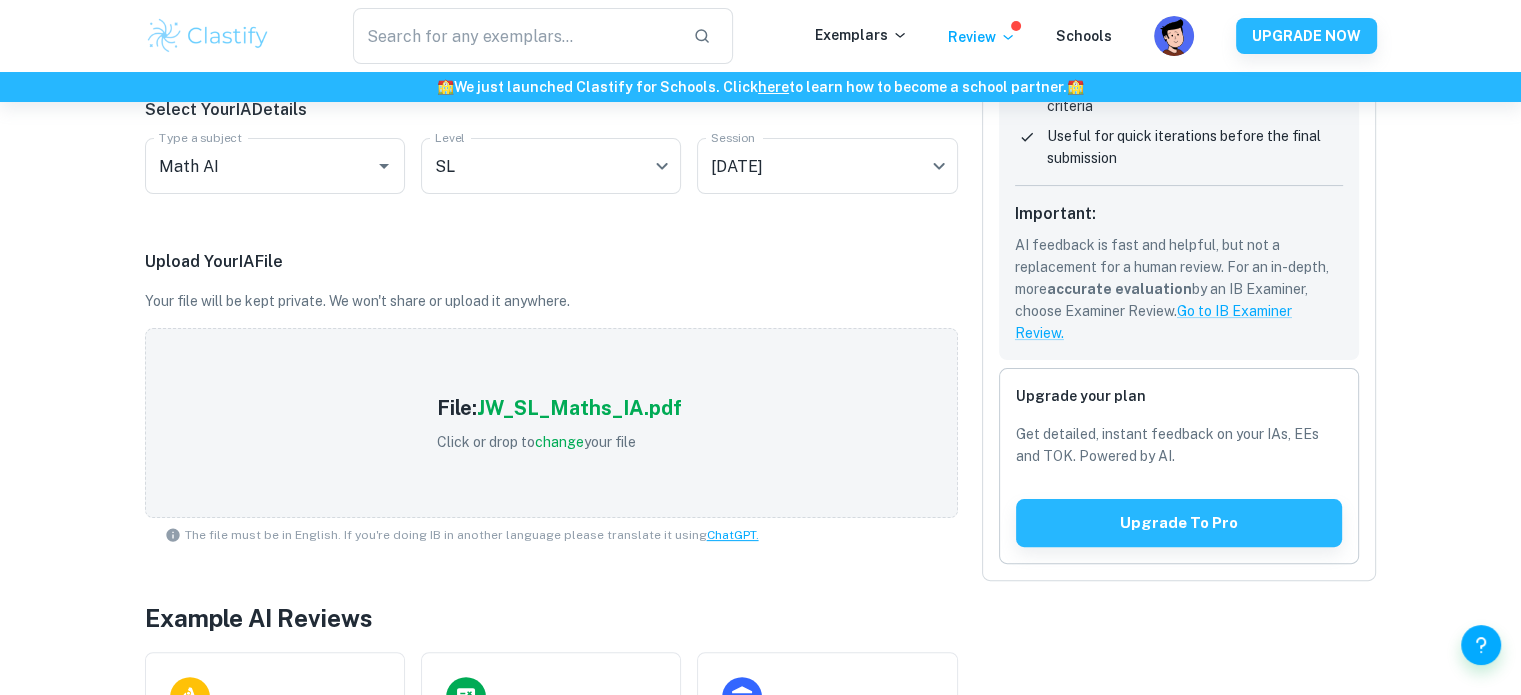 scroll, scrollTop: 612, scrollLeft: 0, axis: vertical 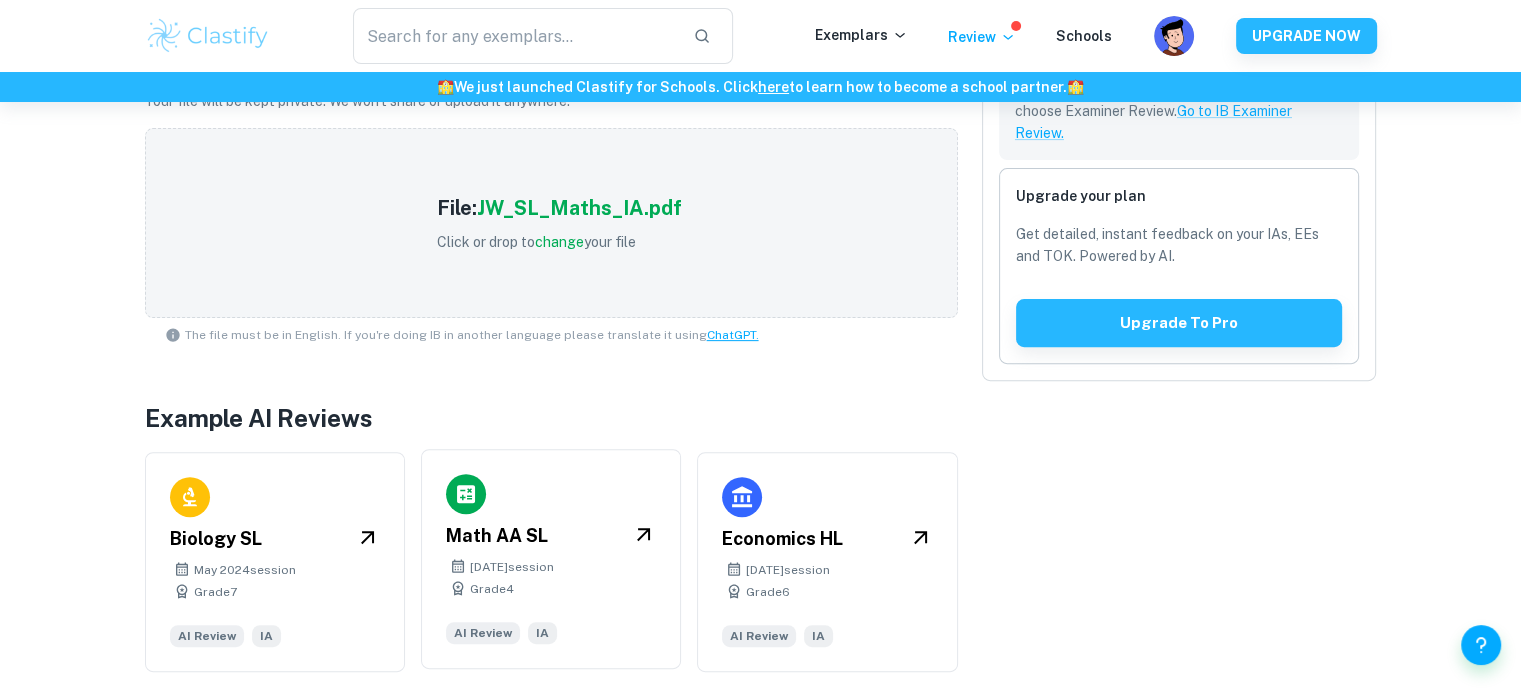 click on "Math AA SL [DATE]  session Grade  4 AI Review IA" at bounding box center [551, 559] 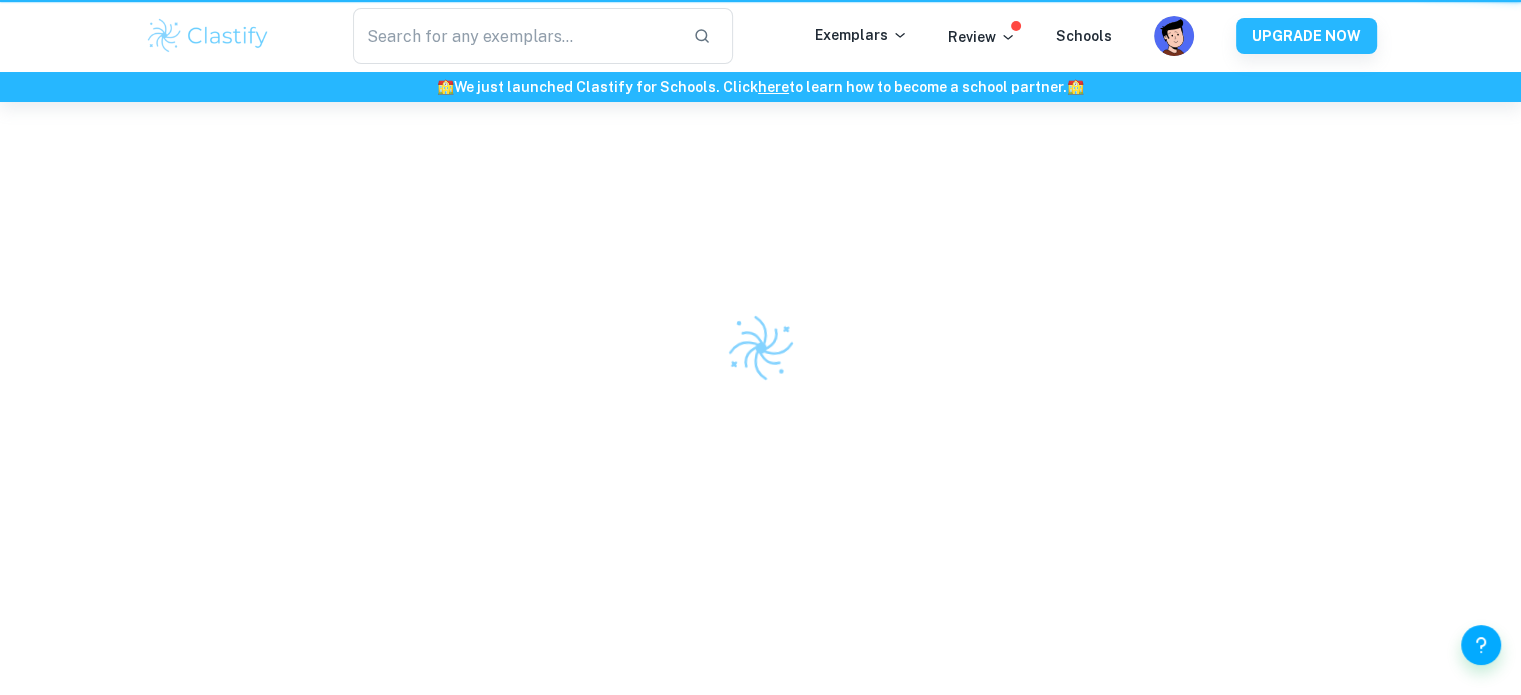 scroll, scrollTop: 0, scrollLeft: 0, axis: both 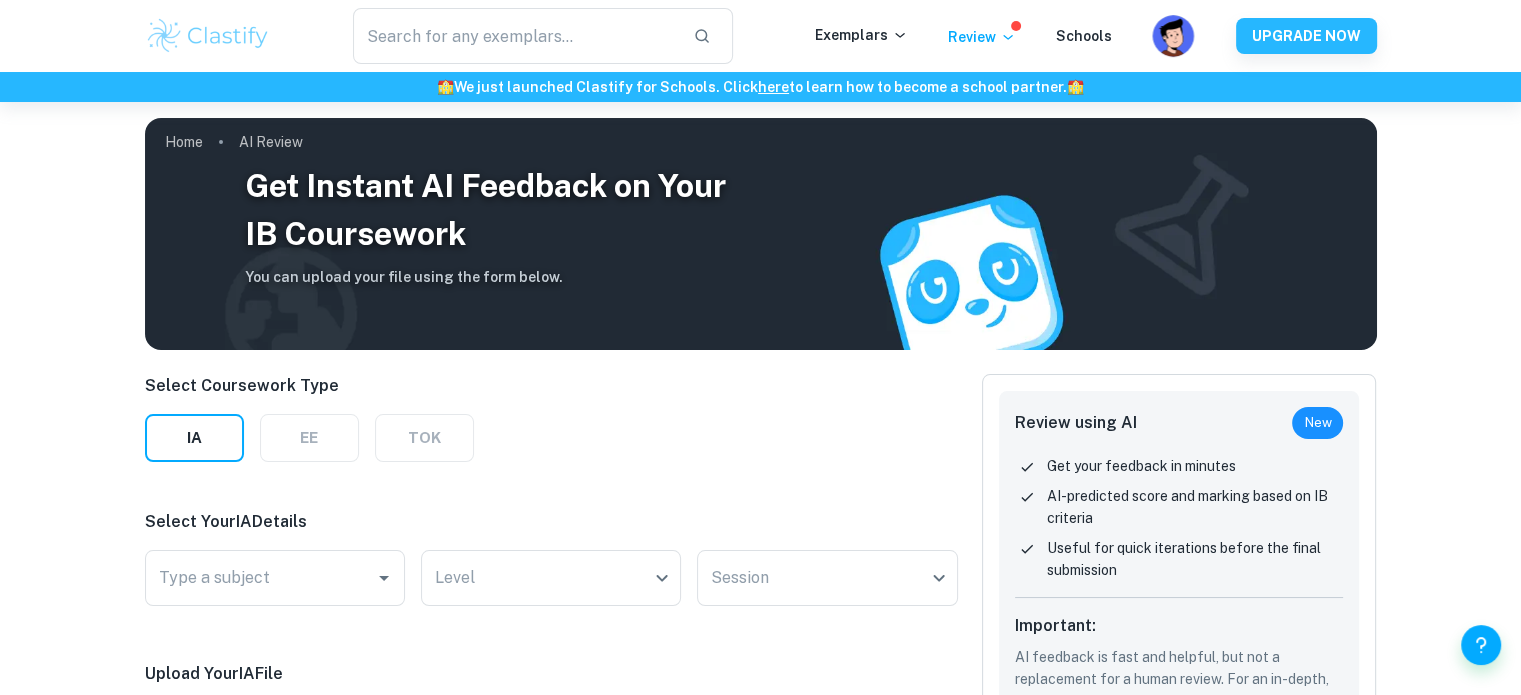 click at bounding box center [1174, 49] 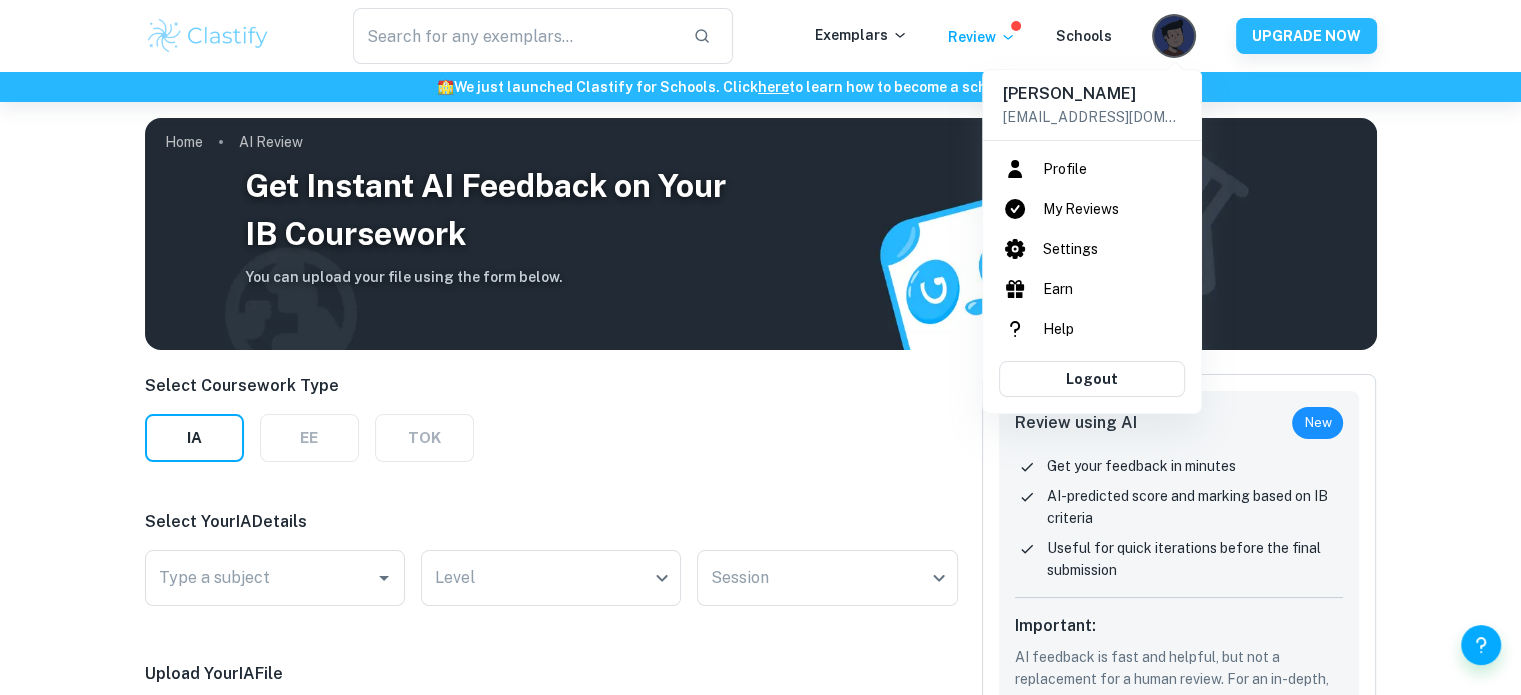 click at bounding box center (760, 347) 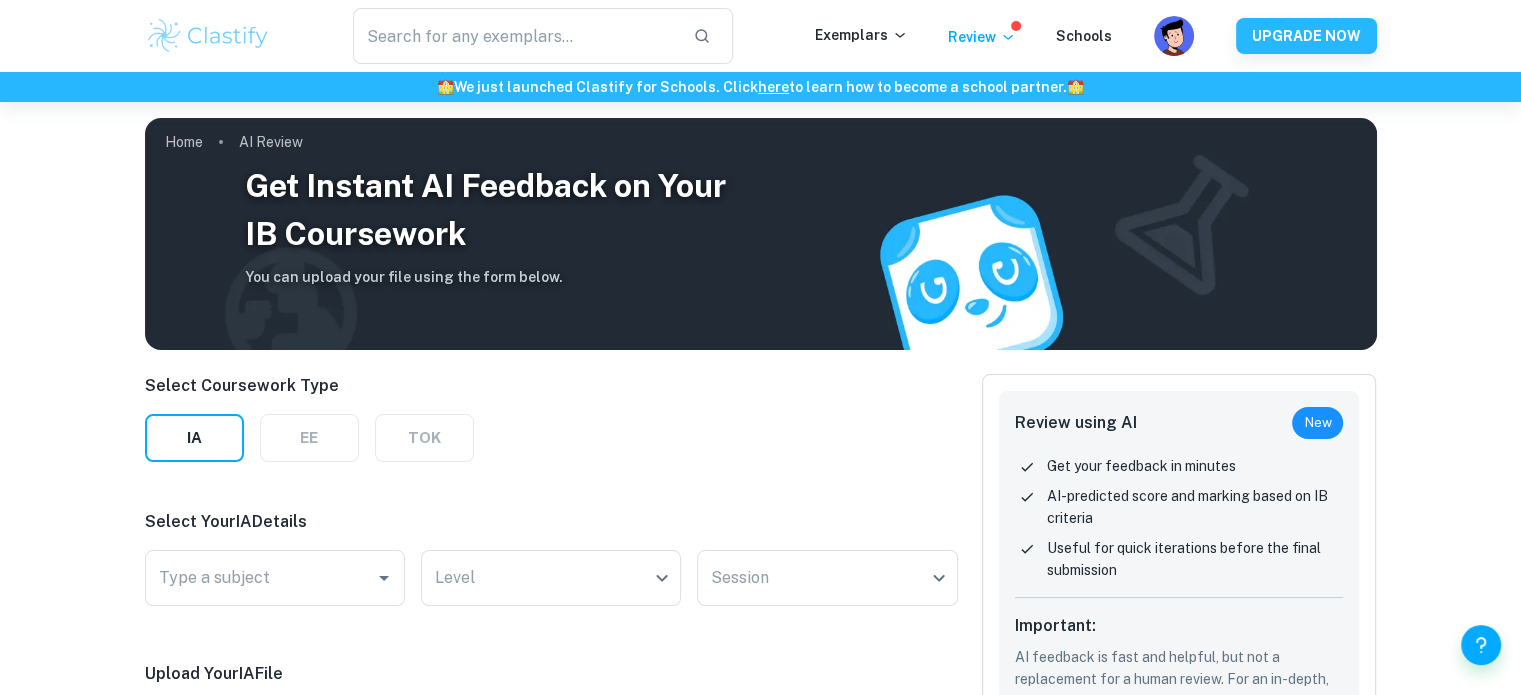 scroll, scrollTop: 300, scrollLeft: 0, axis: vertical 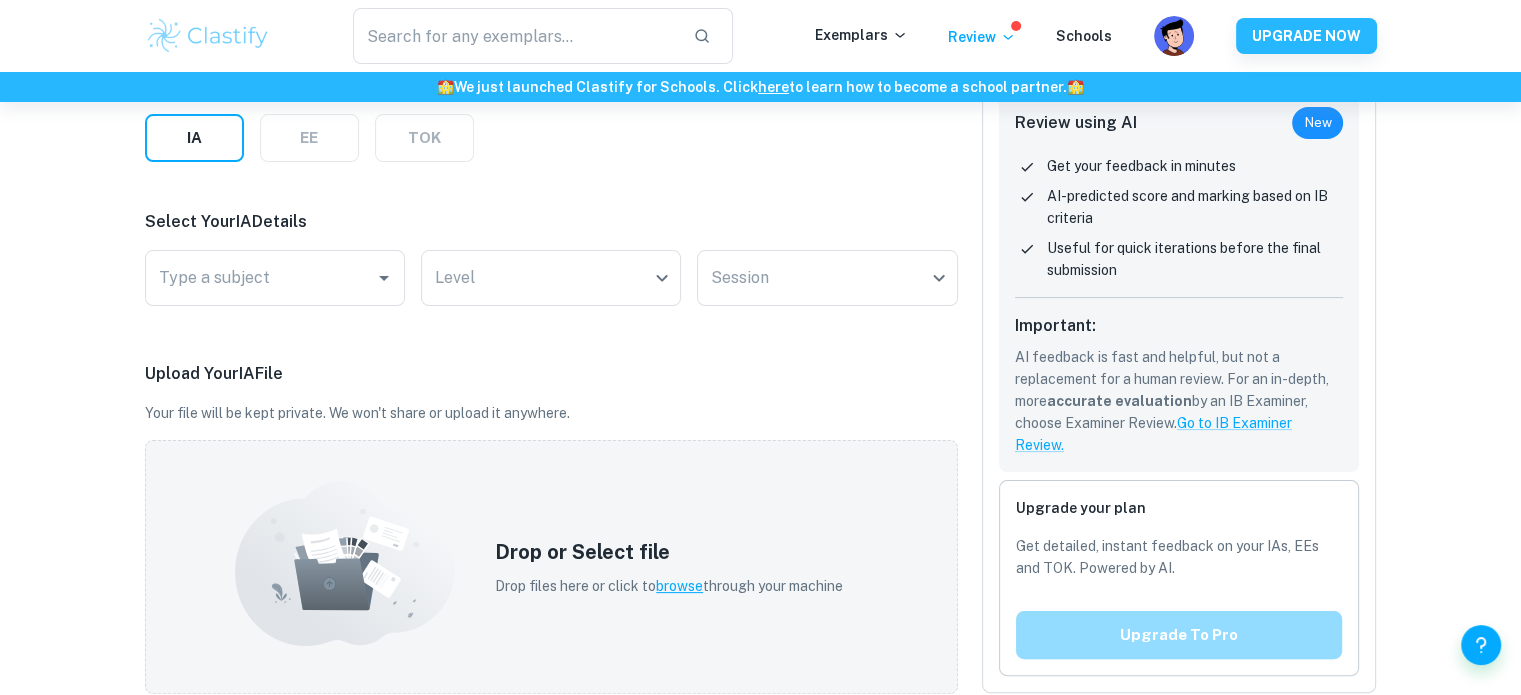click on "Upgrade to pro" at bounding box center [1179, 635] 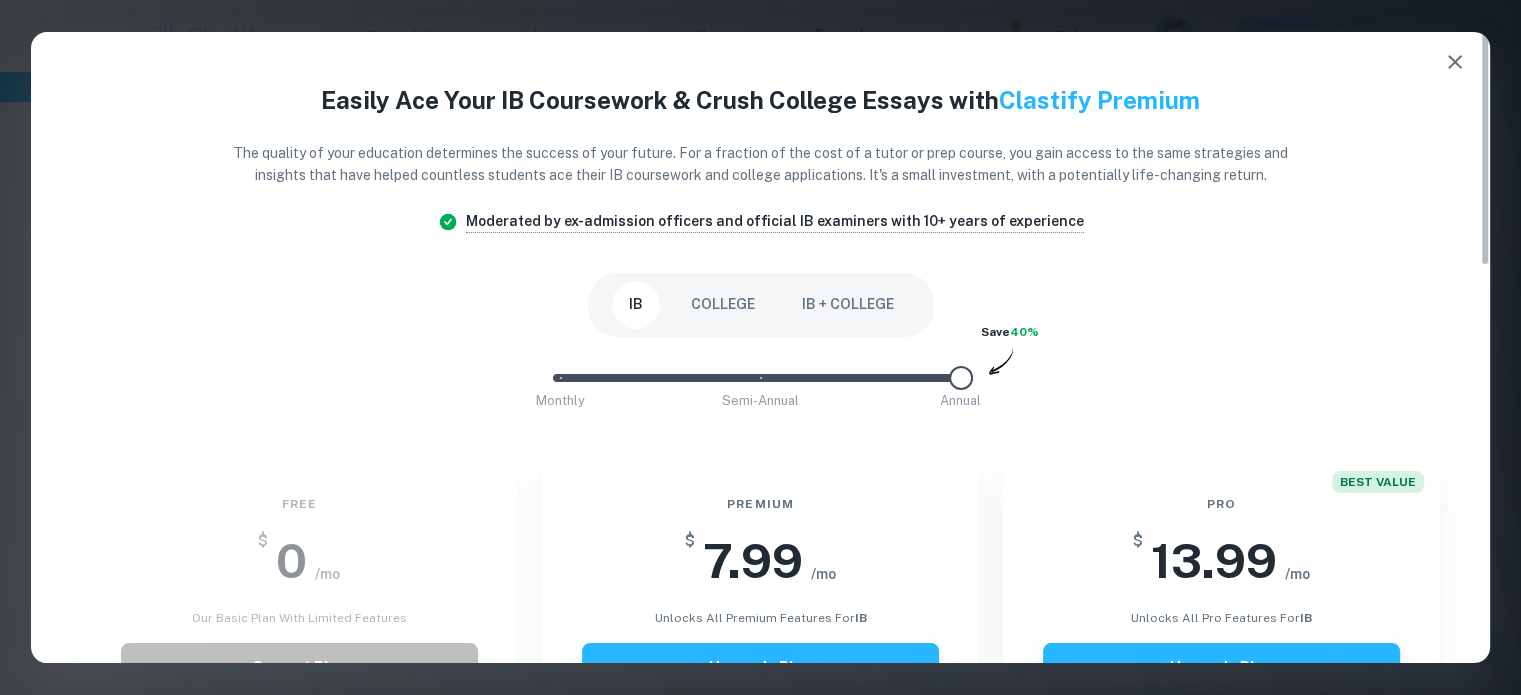 click 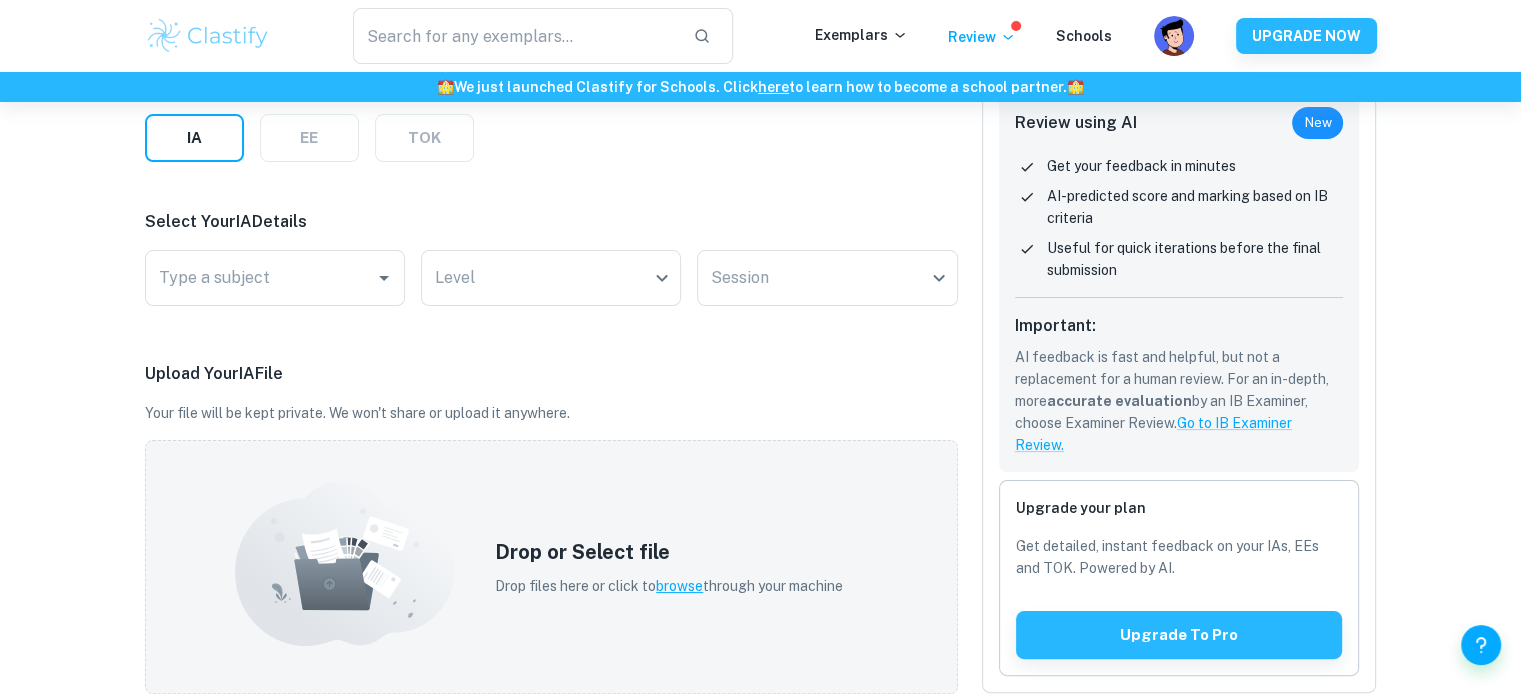 scroll, scrollTop: 0, scrollLeft: 0, axis: both 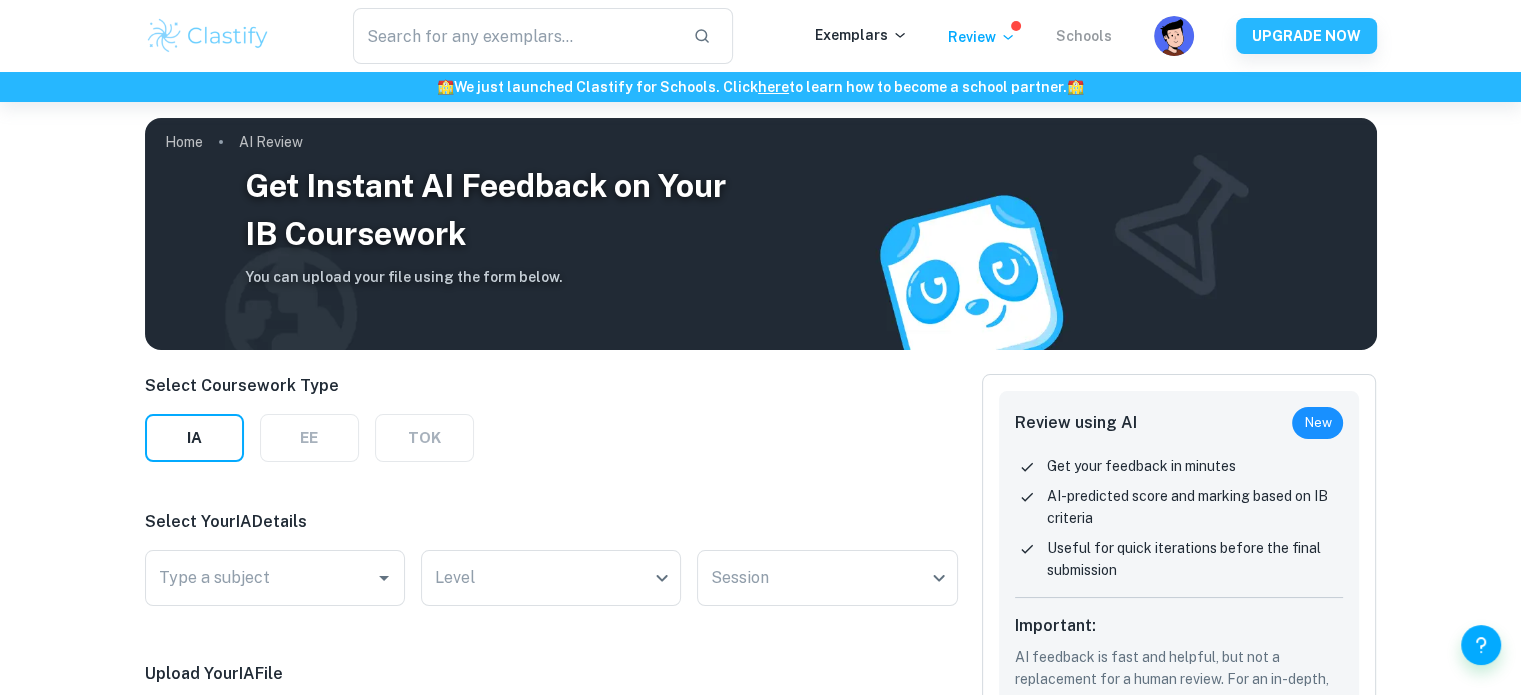 click on "Schools" at bounding box center [1084, 36] 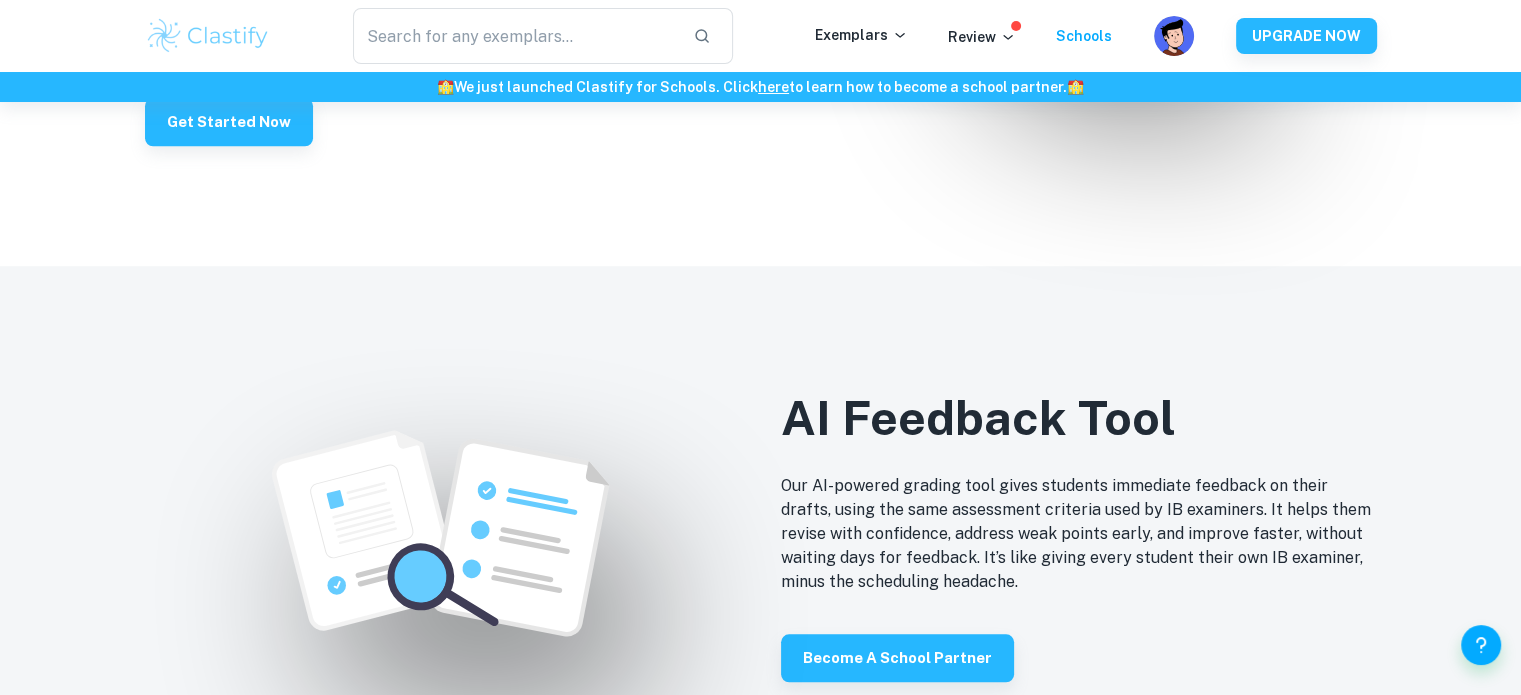 scroll, scrollTop: 1800, scrollLeft: 0, axis: vertical 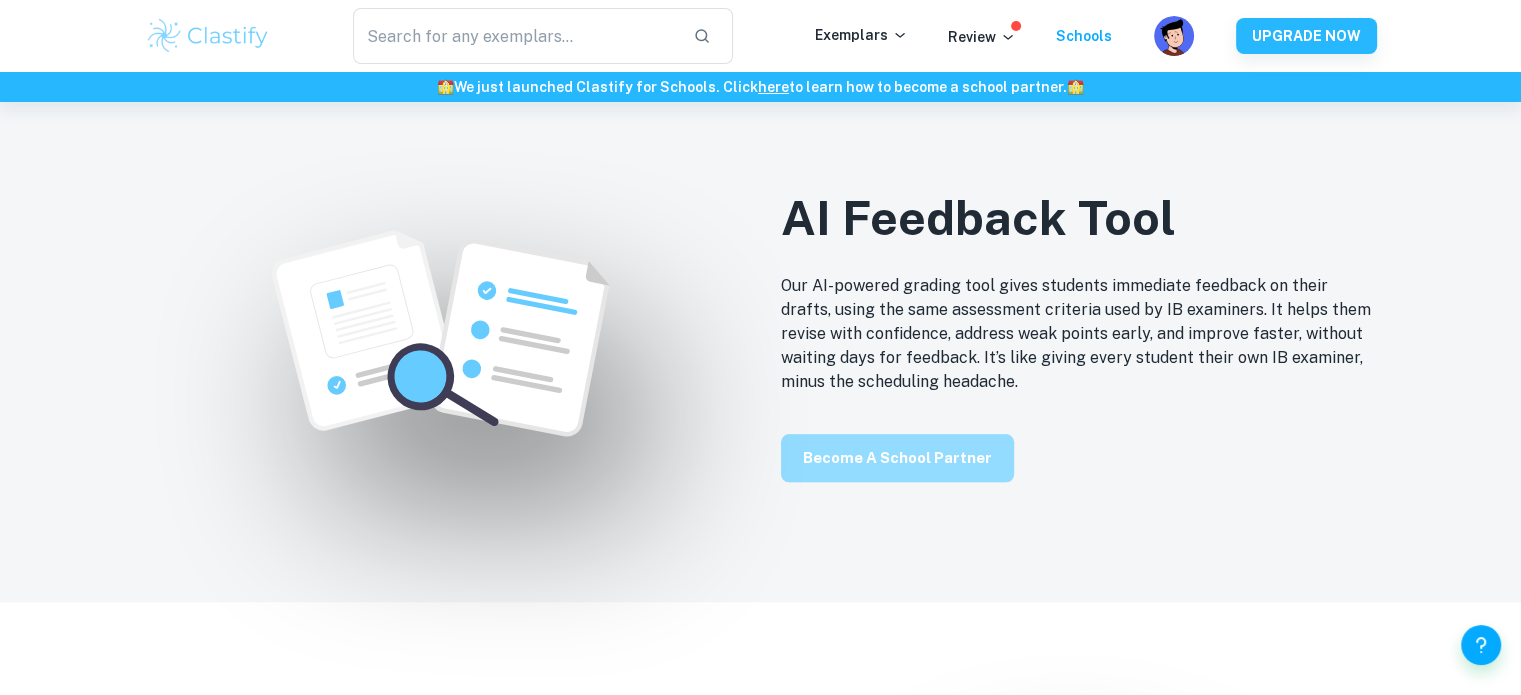click on "Become a School Partner" at bounding box center [897, 458] 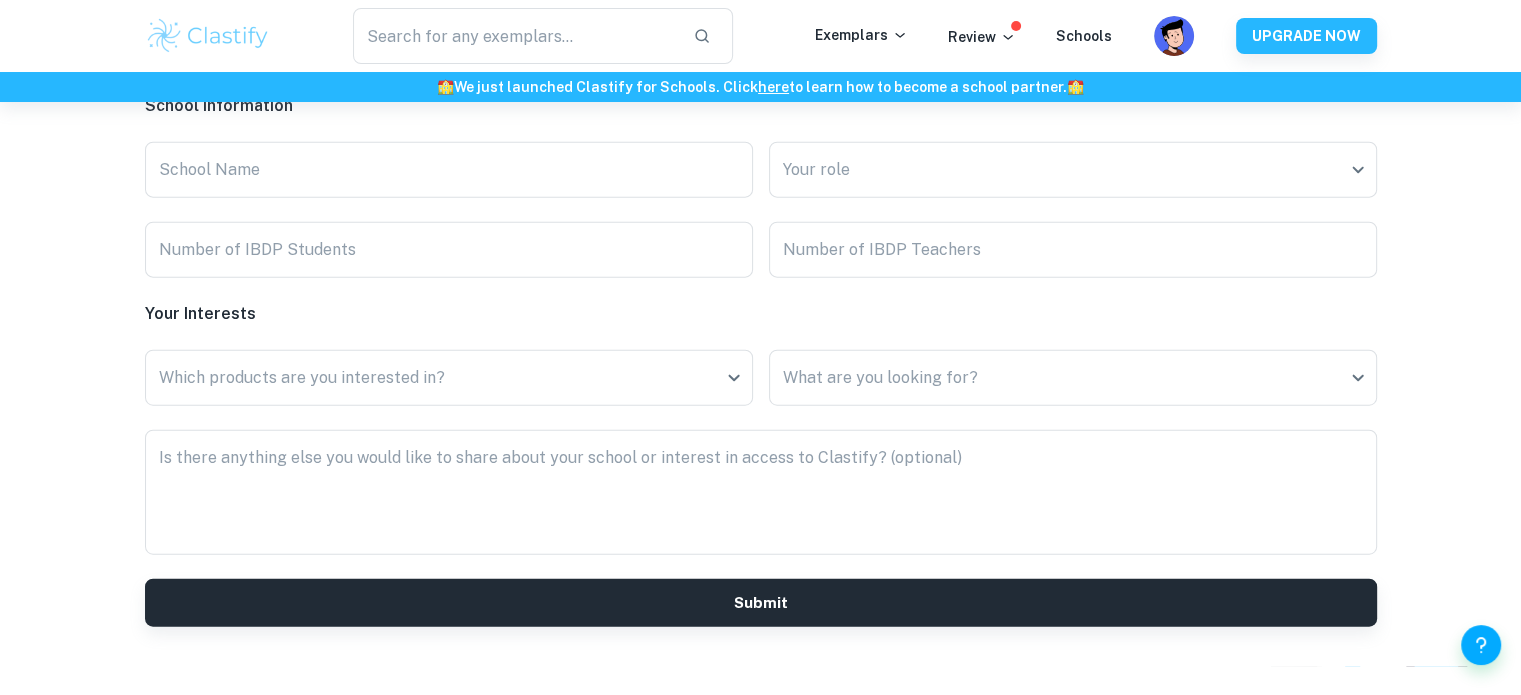 scroll, scrollTop: 5025, scrollLeft: 0, axis: vertical 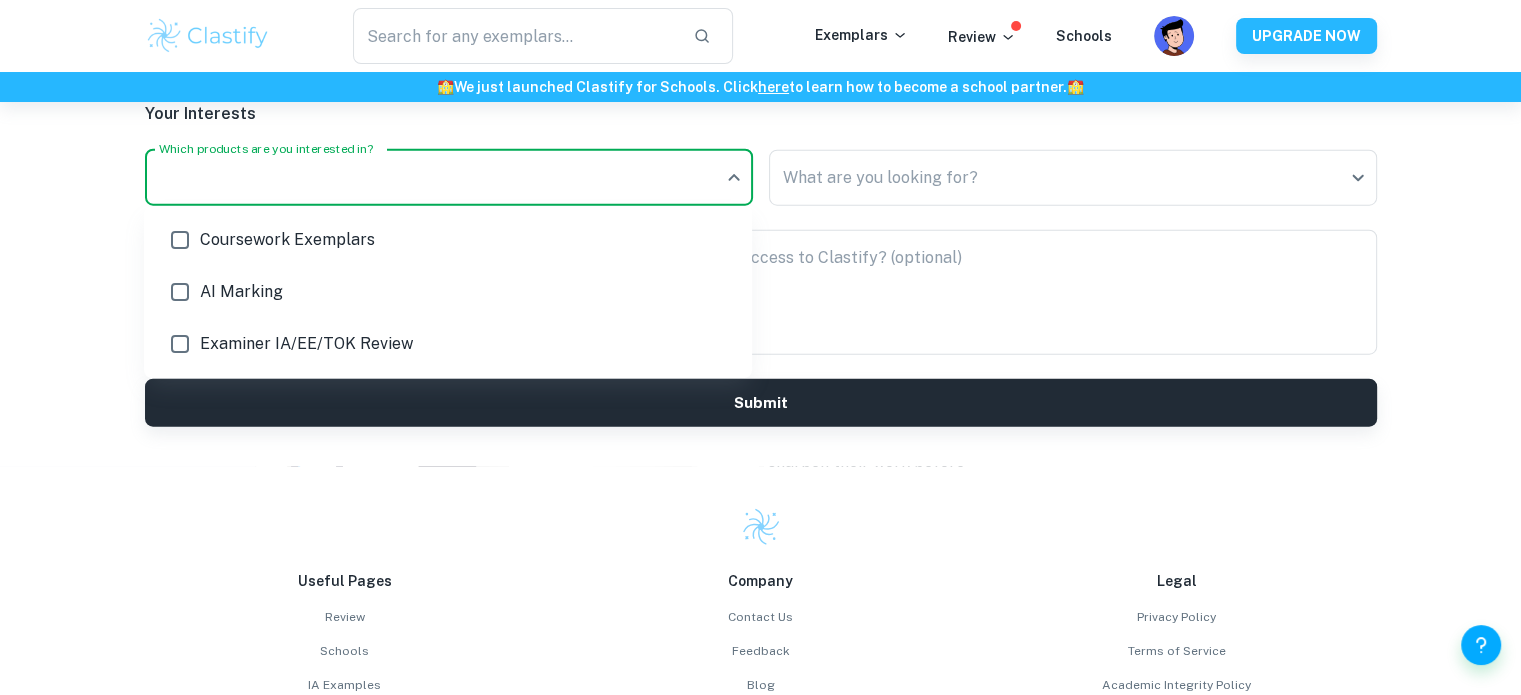 click on "We value your privacy We use cookies to enhance your browsing experience, serve personalised ads or content, and analyse our traffic. By clicking "Accept All", you consent to our use of cookies.   Cookie Policy Customise   Reject All   Accept All   Customise Consent Preferences   We use cookies to help you navigate efficiently and perform certain functions. You will find detailed information about all cookies under each consent category below. The cookies that are categorised as "Necessary" are stored on your browser as they are essential for enabling the basic functionalities of the site. ...  Show more For more information on how Google's third-party cookies operate and handle your data, see:   Google Privacy Policy Necessary Always Active Necessary cookies are required to enable the basic features of this site, such as providing secure log-in or adjusting your consent preferences. These cookies do not store any personally identifiable data. Functional Analytics Performance Advertisement Uncategorised" at bounding box center [760, -4576] 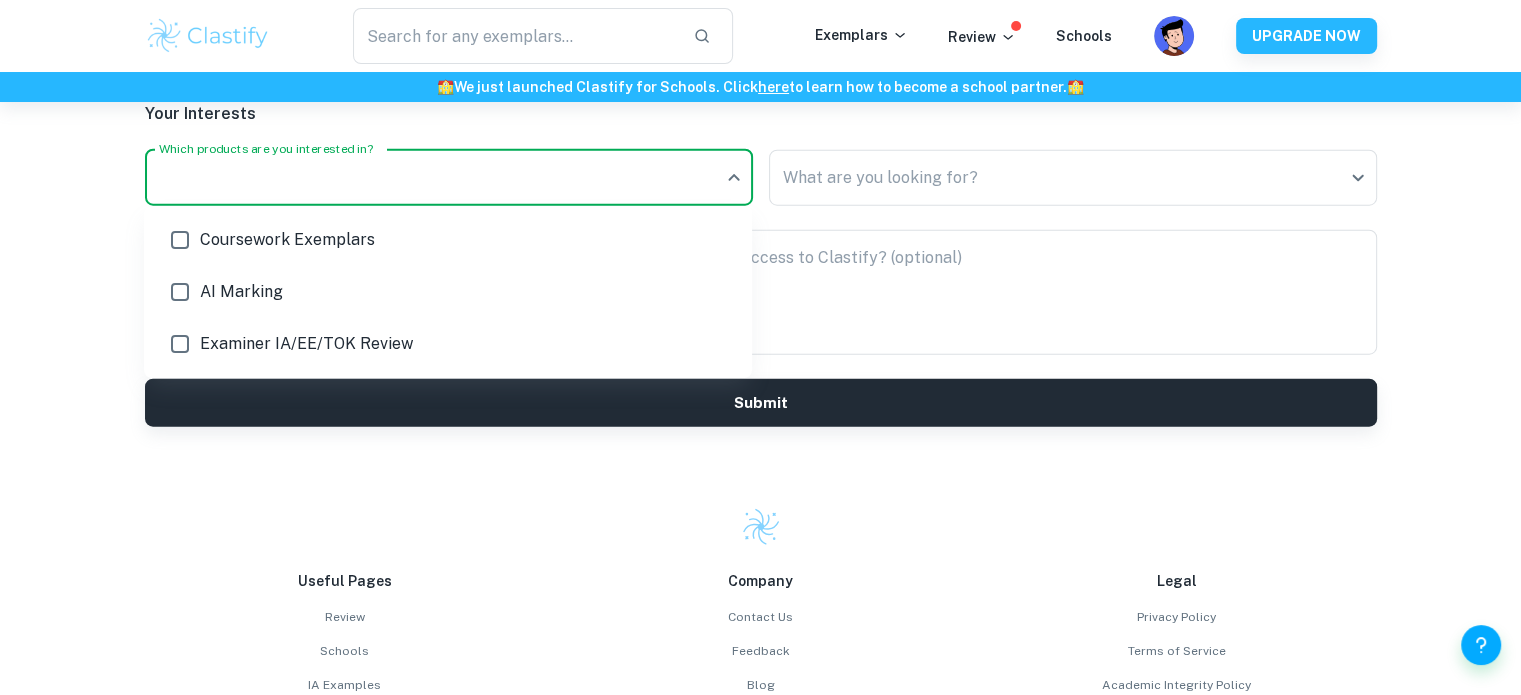 click at bounding box center (760, 347) 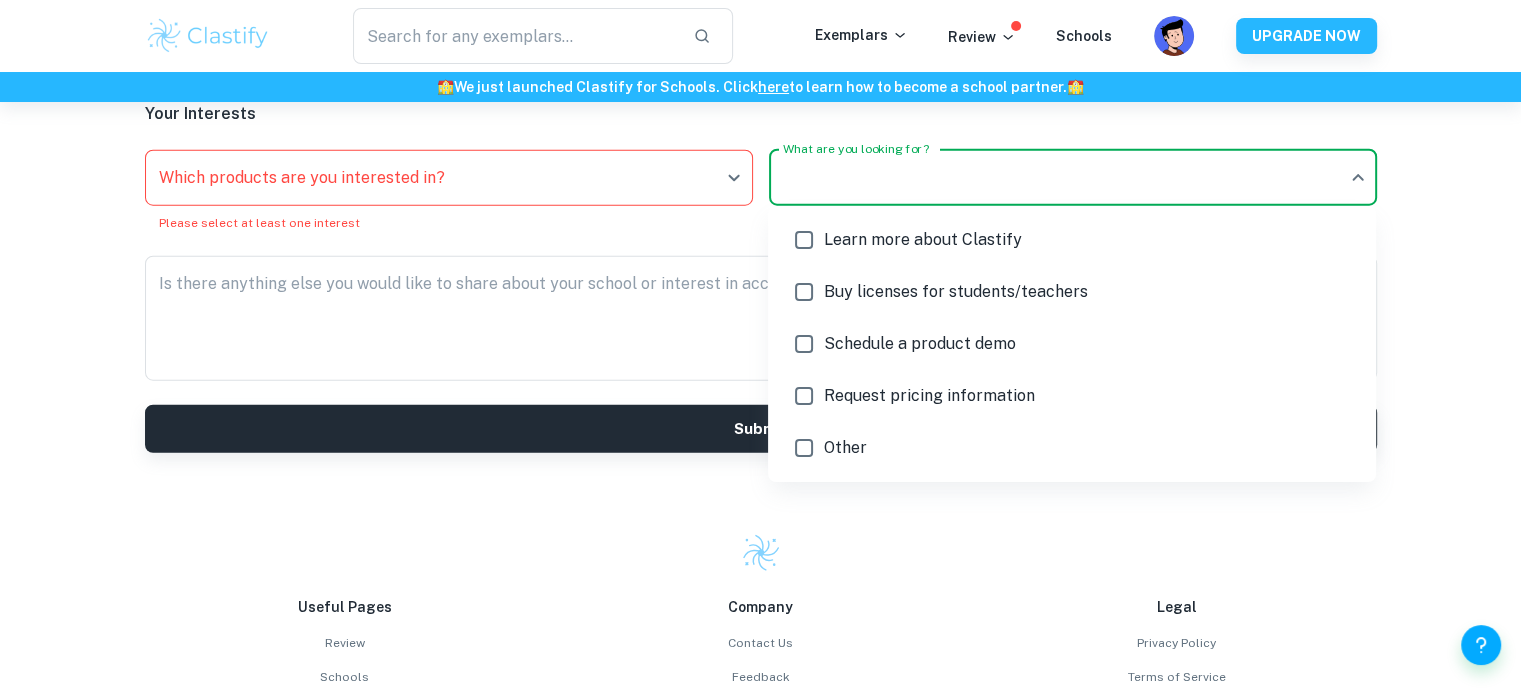click on "We value your privacy We use cookies to enhance your browsing experience, serve personalised ads or content, and analyse our traffic. By clicking "Accept All", you consent to our use of cookies.   Cookie Policy Customise   Reject All   Accept All   Customise Consent Preferences   We use cookies to help you navigate efficiently and perform certain functions. You will find detailed information about all cookies under each consent category below. The cookies that are categorised as "Necessary" are stored on your browser as they are essential for enabling the basic functionalities of the site. ...  Show more For more information on how Google's third-party cookies operate and handle your data, see:   Google Privacy Policy Necessary Always Active Necessary cookies are required to enable the basic features of this site, such as providing secure log-in or adjusting your consent preferences. These cookies do not store any personally identifiable data. Functional Analytics Performance Advertisement Uncategorised" at bounding box center [760, -4576] 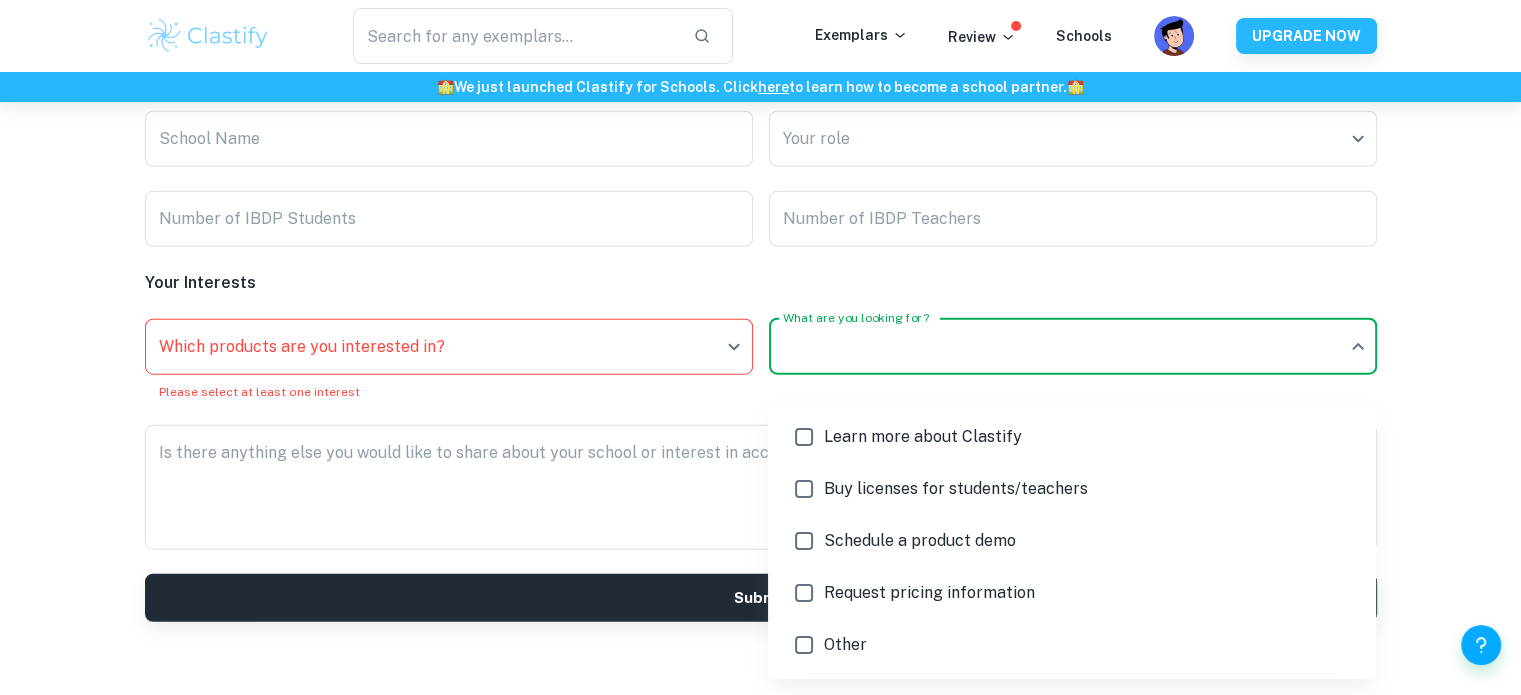 scroll, scrollTop: 4556, scrollLeft: 0, axis: vertical 